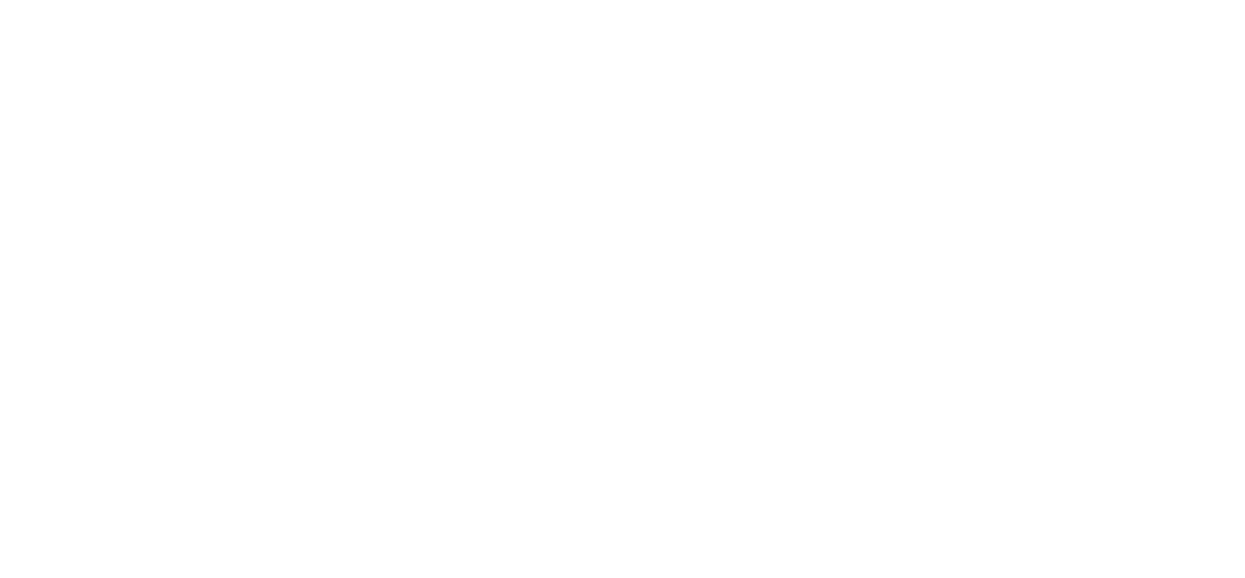 scroll, scrollTop: 0, scrollLeft: 0, axis: both 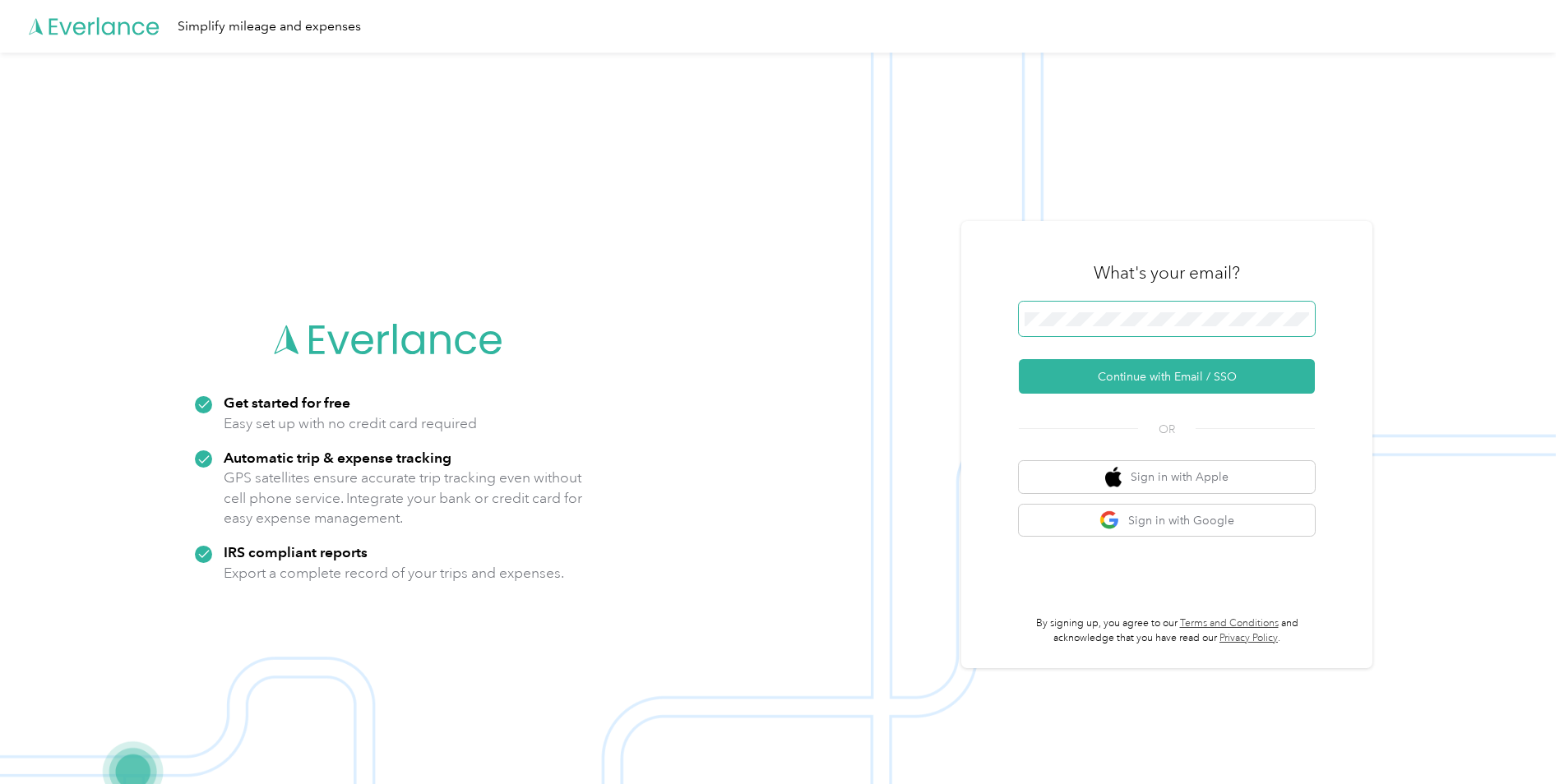click at bounding box center (1167, 319) 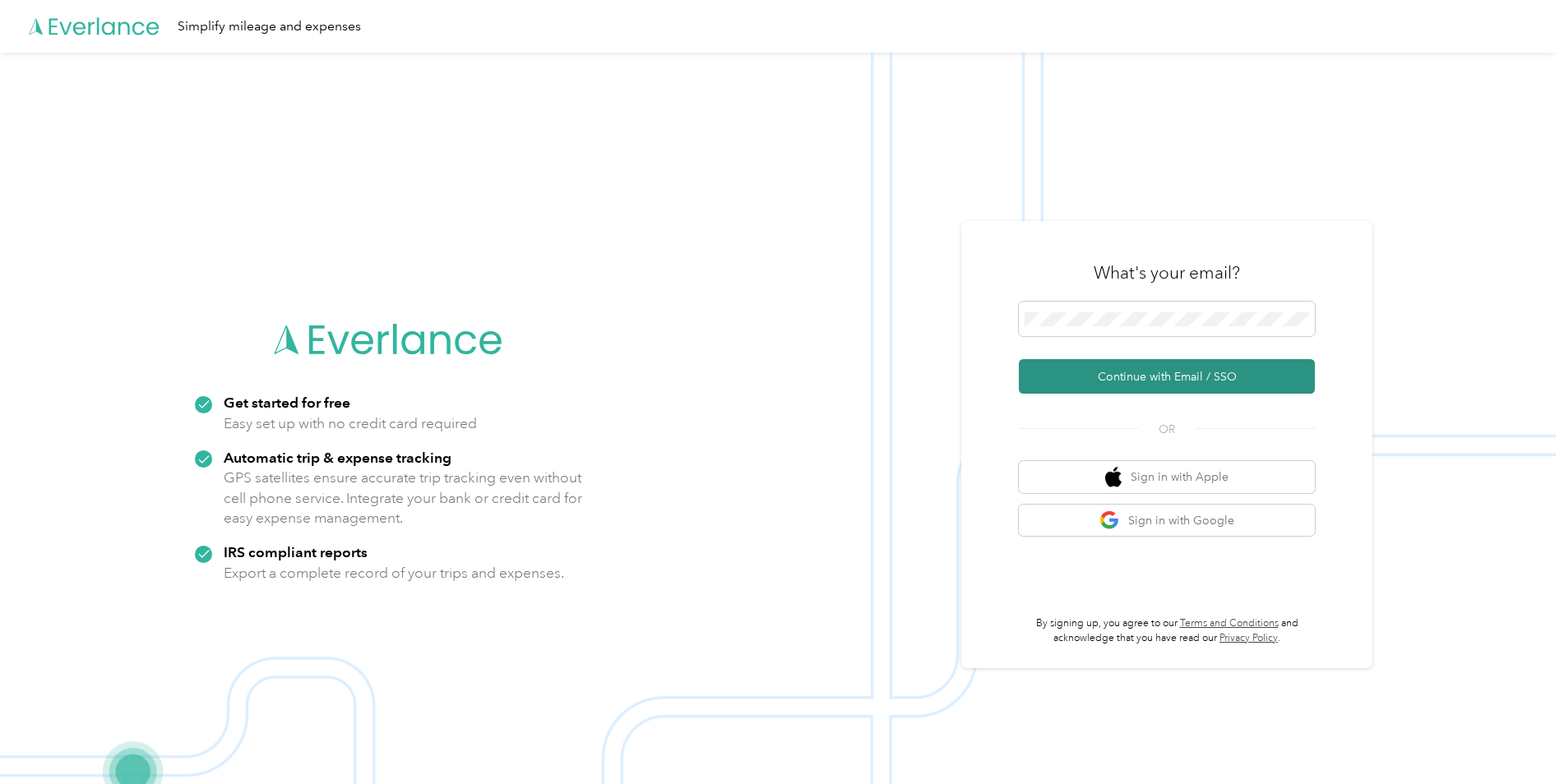 click on "Continue with Email / SSO" at bounding box center [1167, 376] 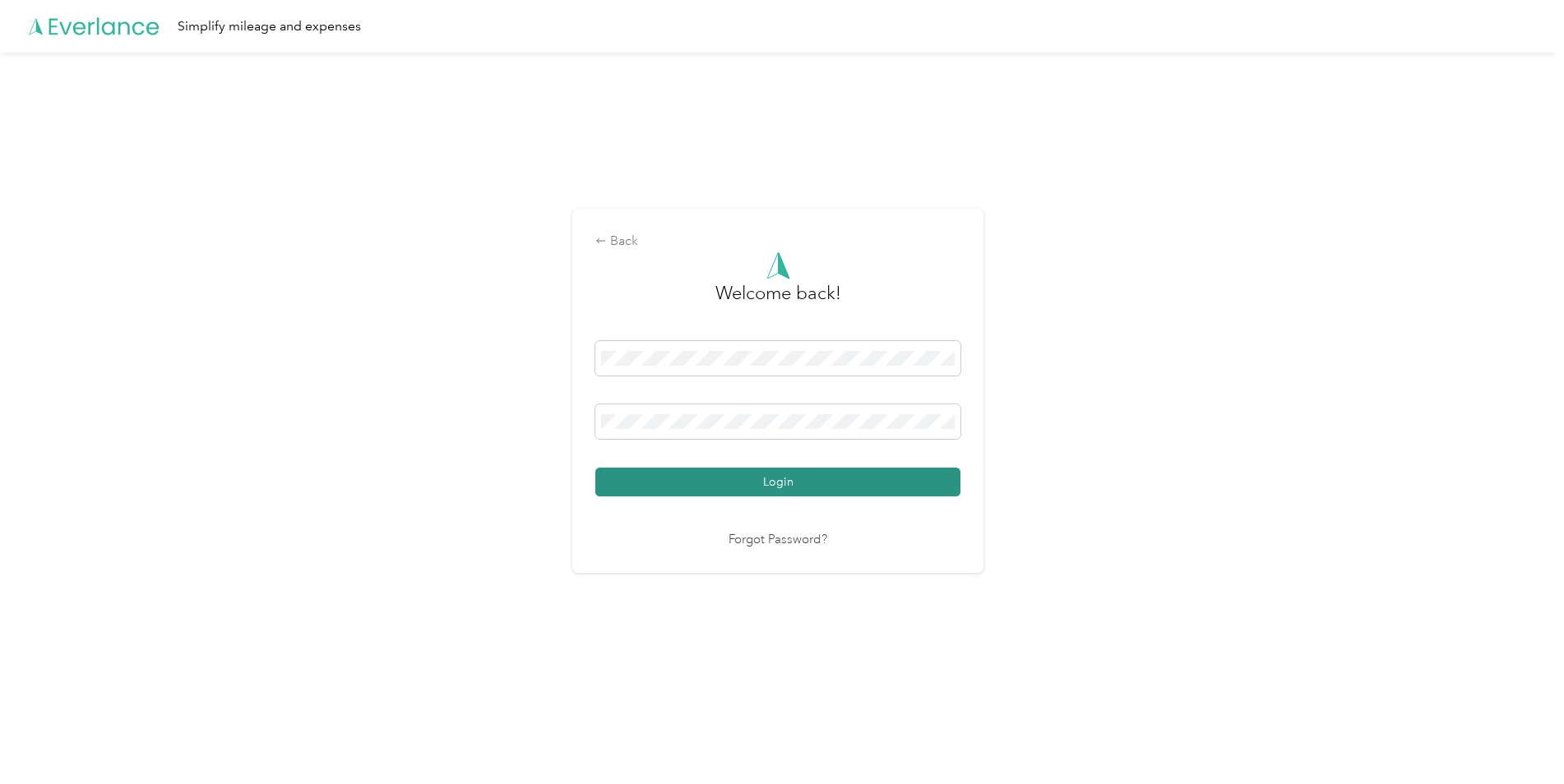click on "Login" at bounding box center [778, 482] 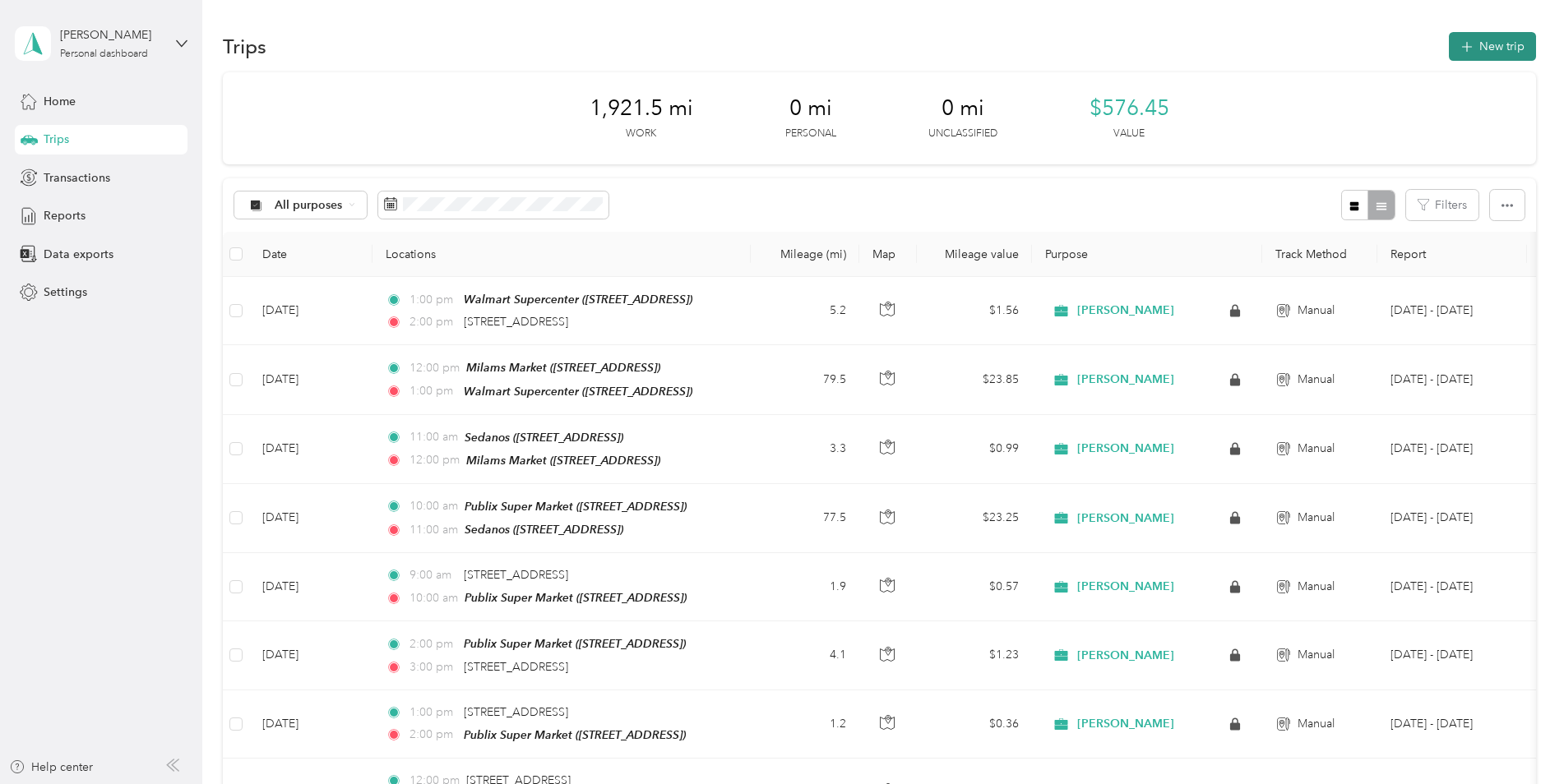 click on "New trip" at bounding box center (1492, 46) 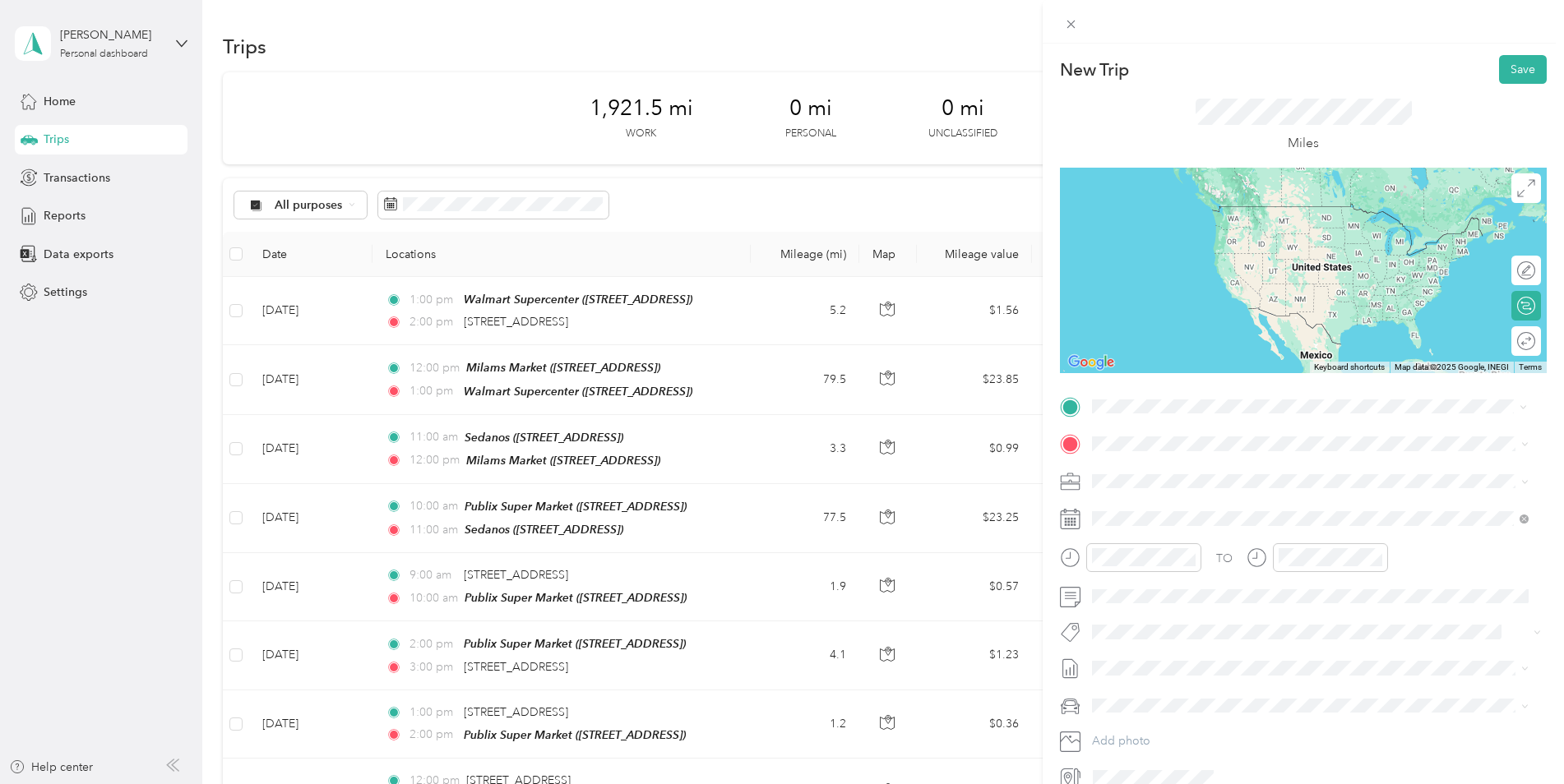 click on "[STREET_ADDRESS][US_STATE]" at bounding box center [1205, 466] 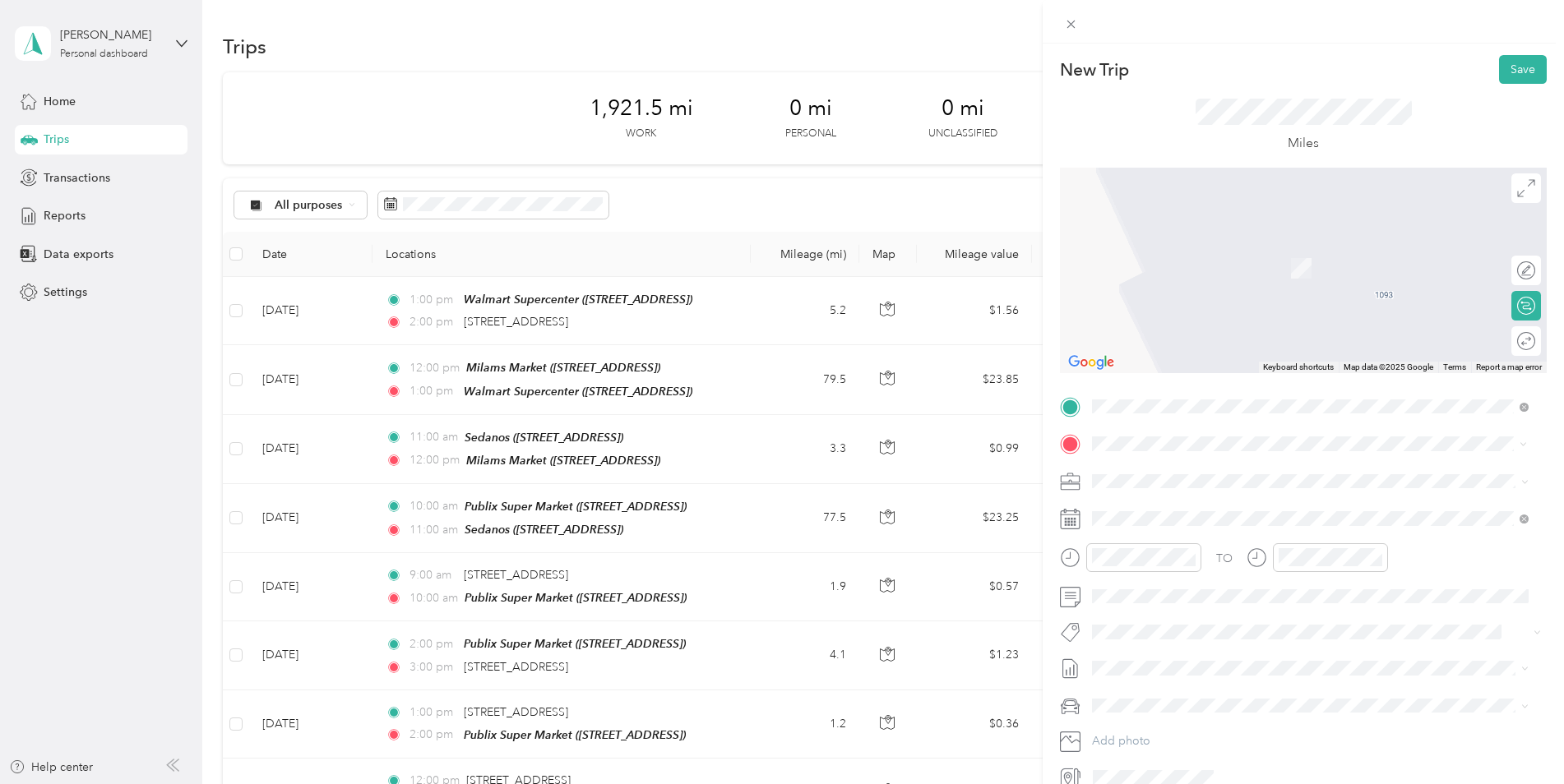 click on "Publix Super Market" at bounding box center (1235, 511) 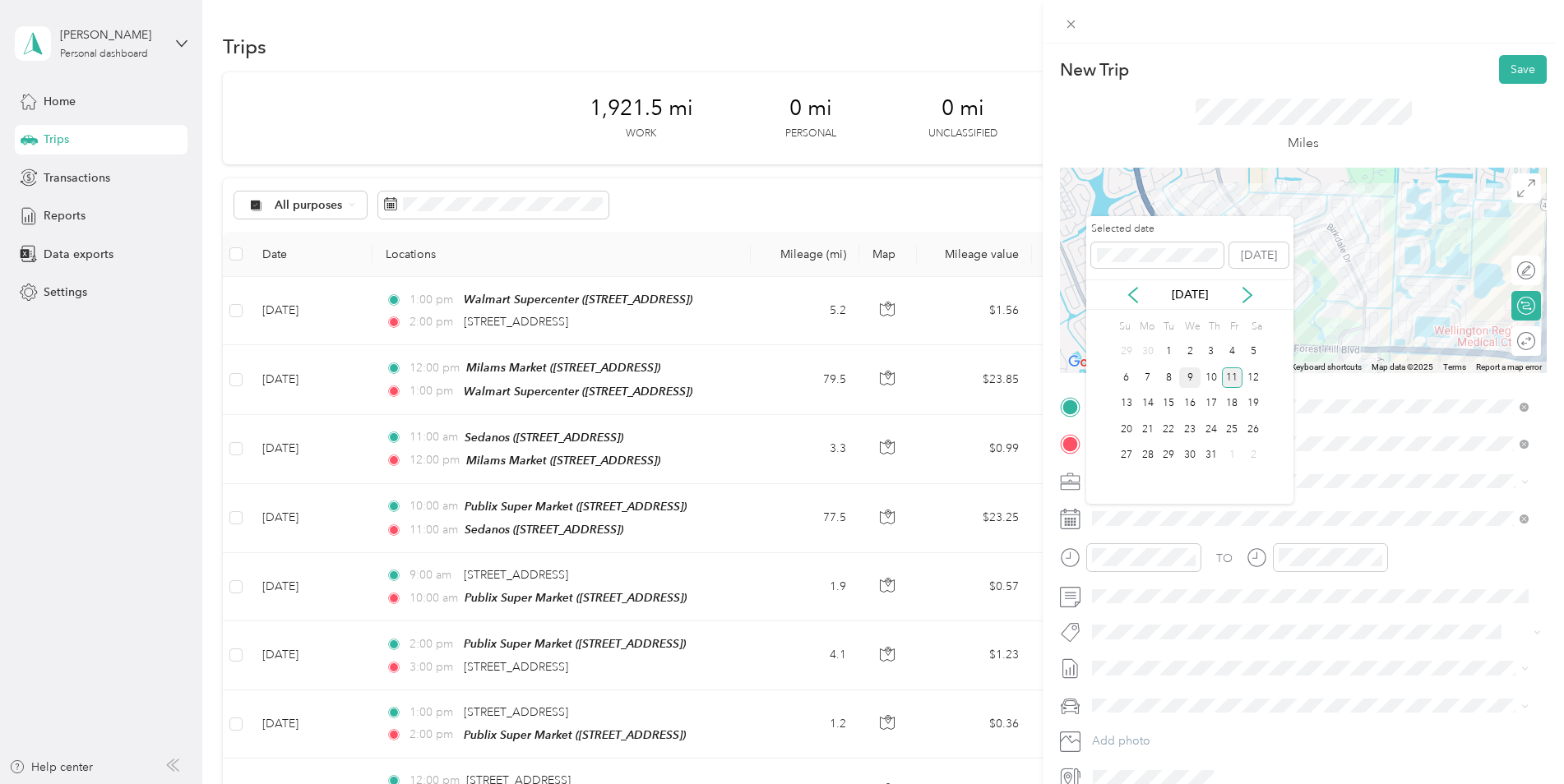 click on "9" at bounding box center [1190, 377] 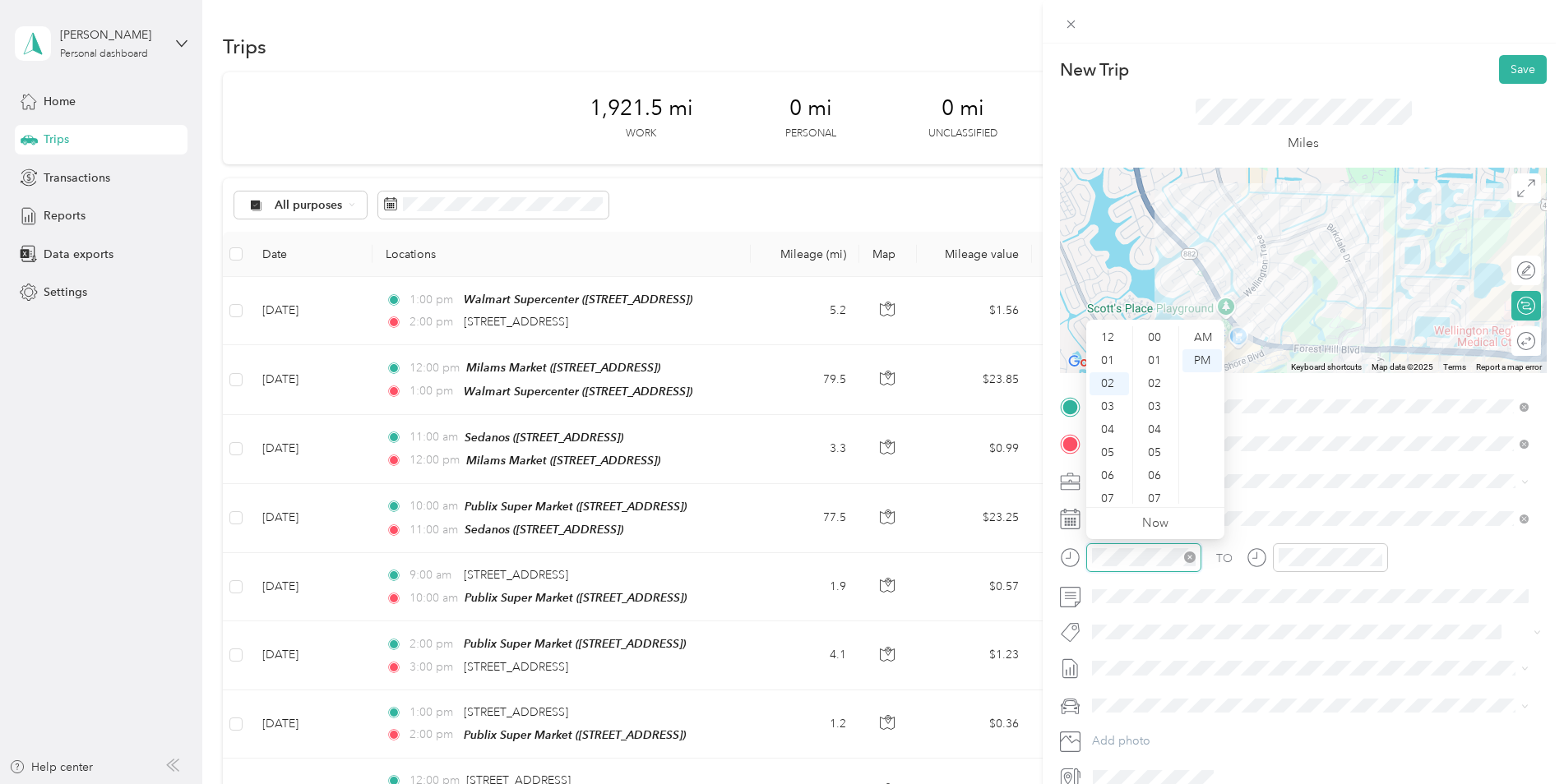 scroll, scrollTop: 322, scrollLeft: 0, axis: vertical 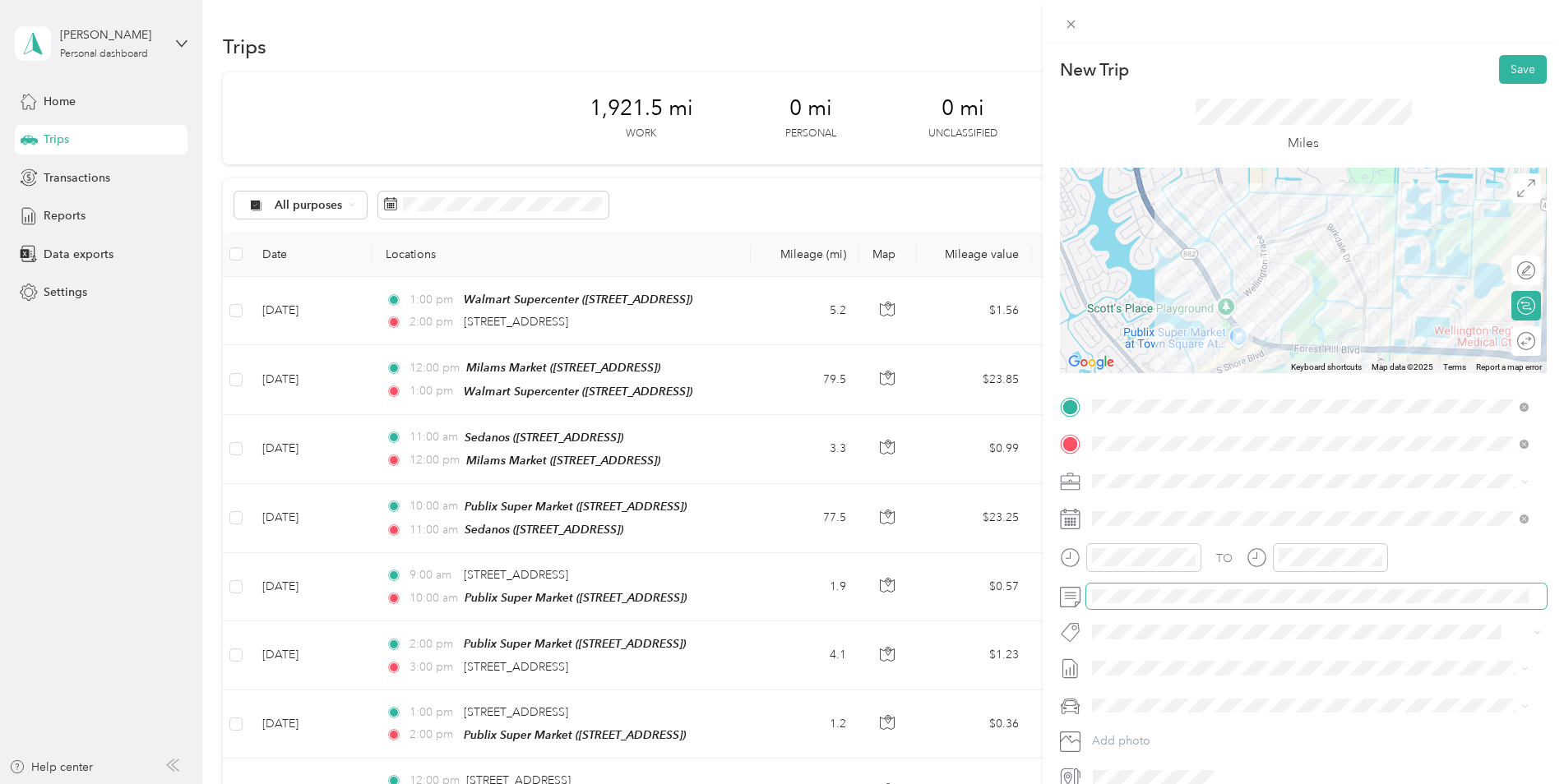 click at bounding box center (1316, 597) 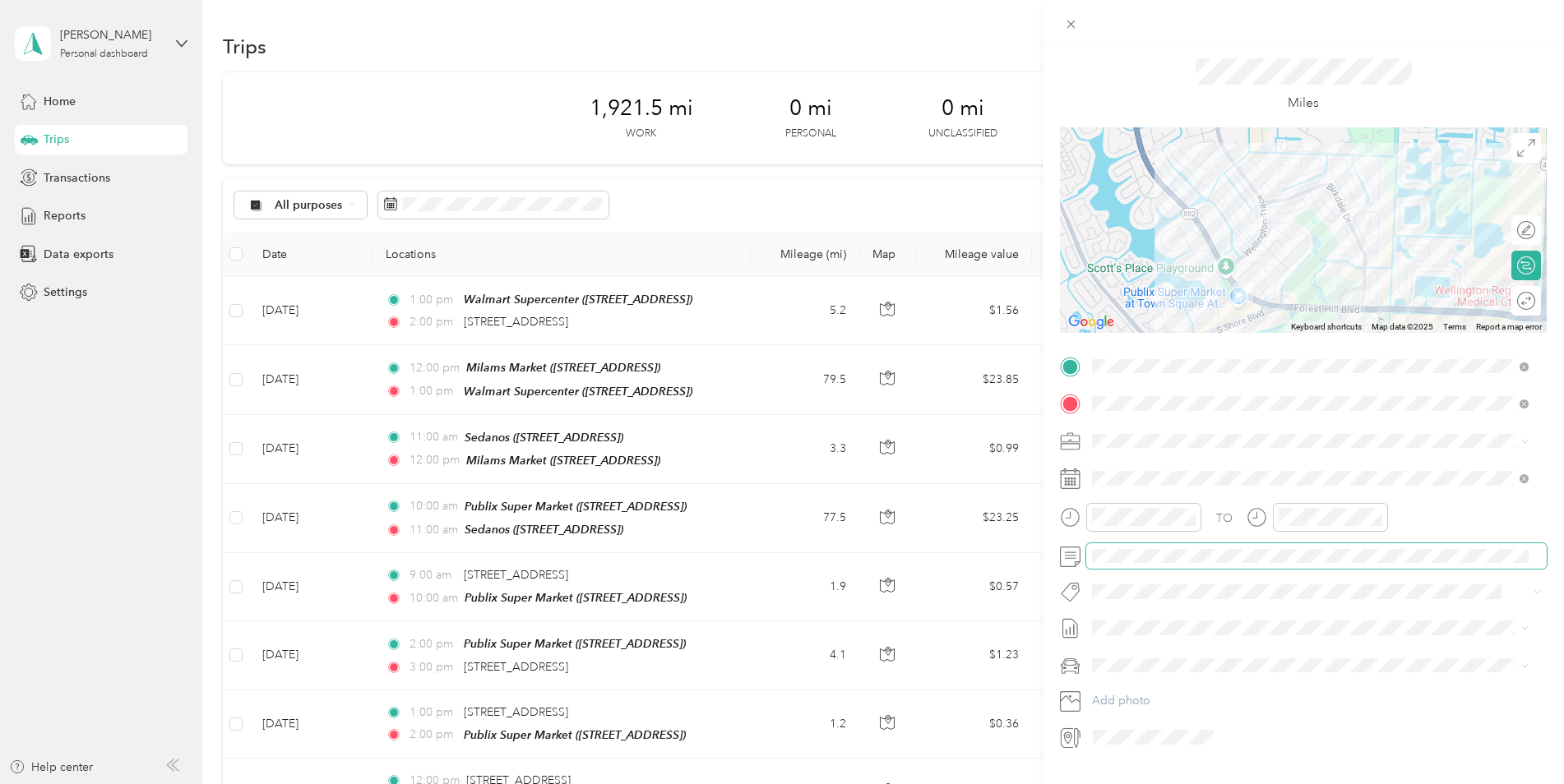 scroll, scrollTop: 79, scrollLeft: 0, axis: vertical 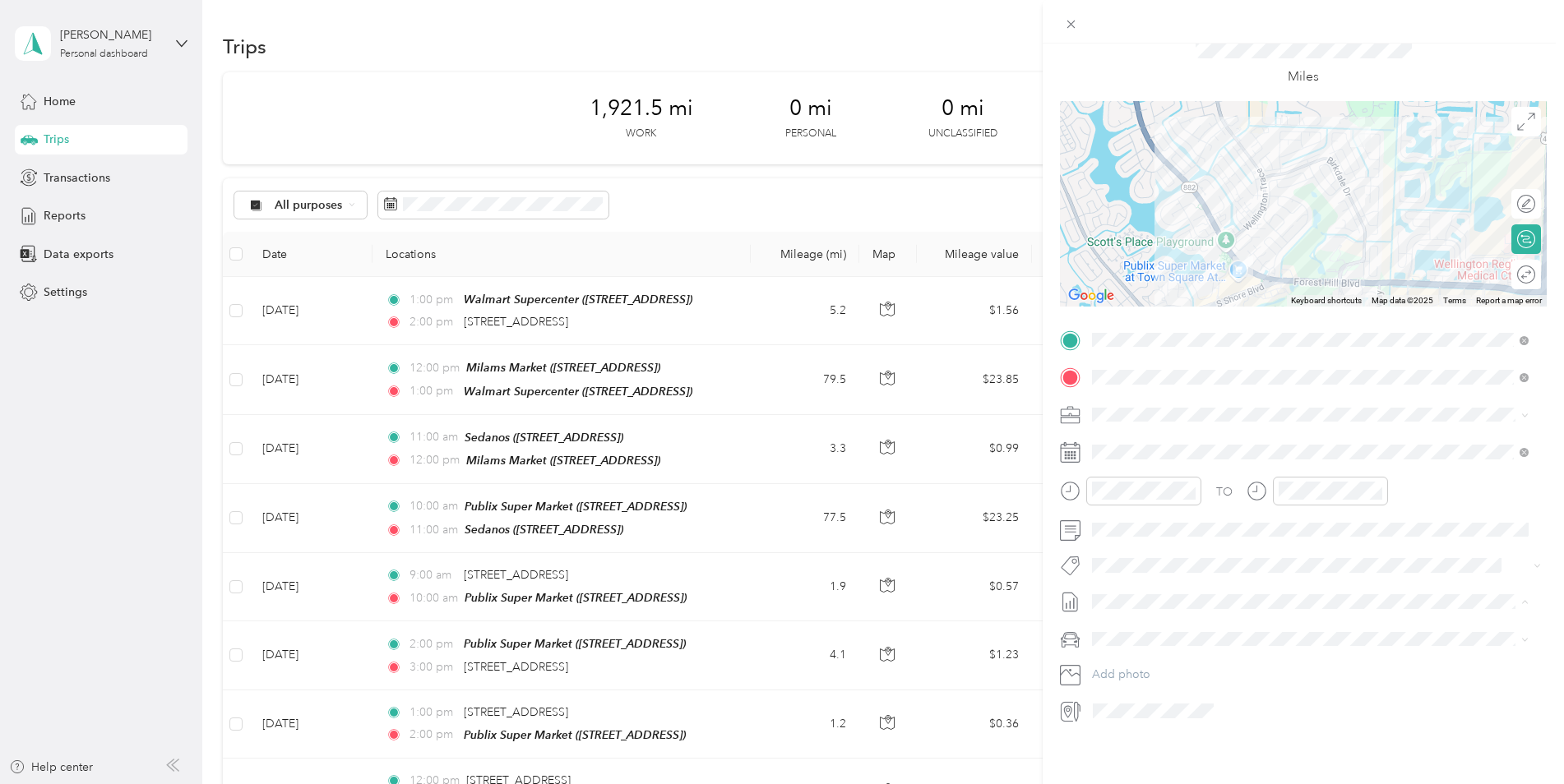 click at bounding box center [1303, 639] 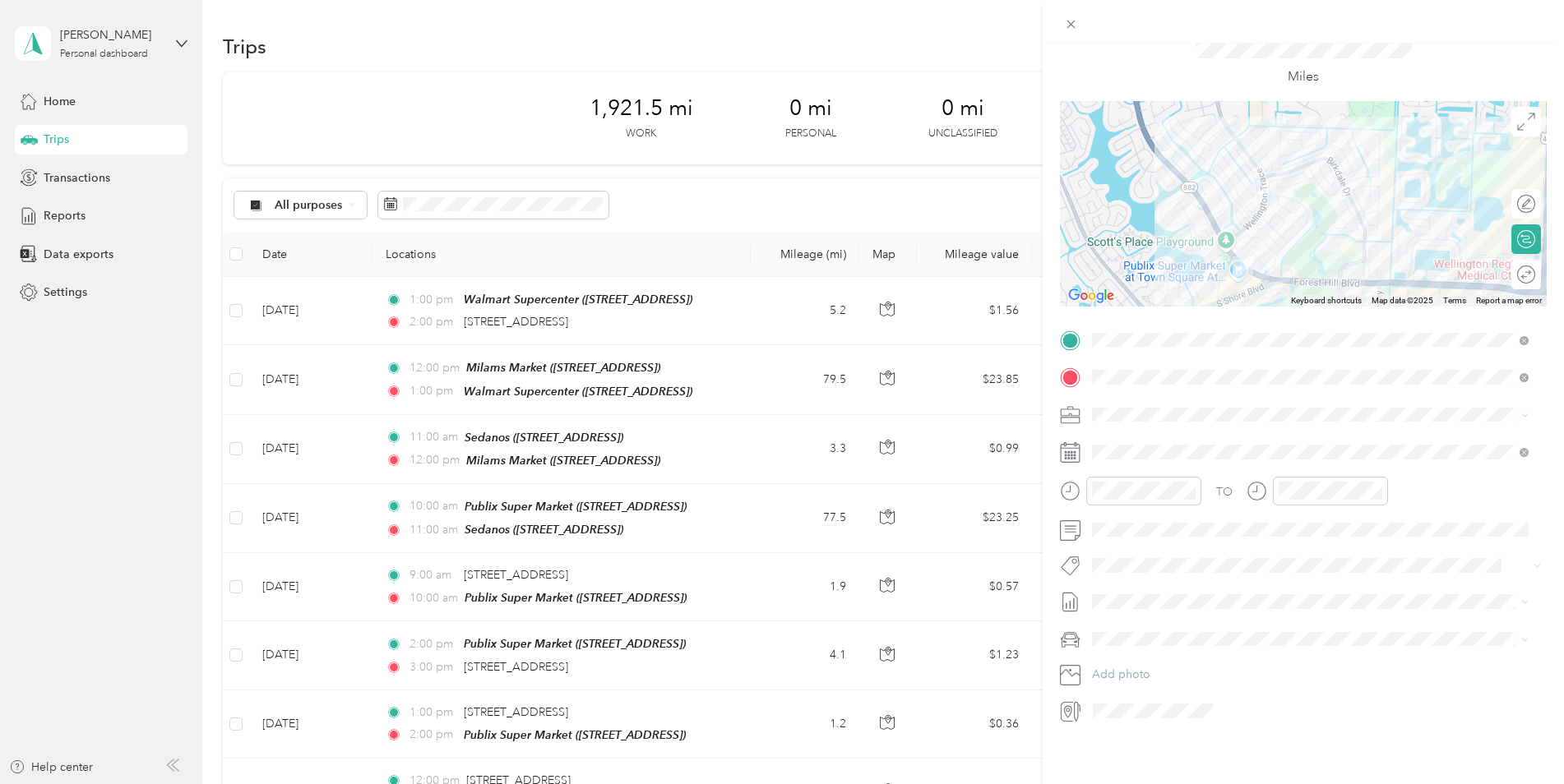 click on "Main cCar" at bounding box center [1123, 653] 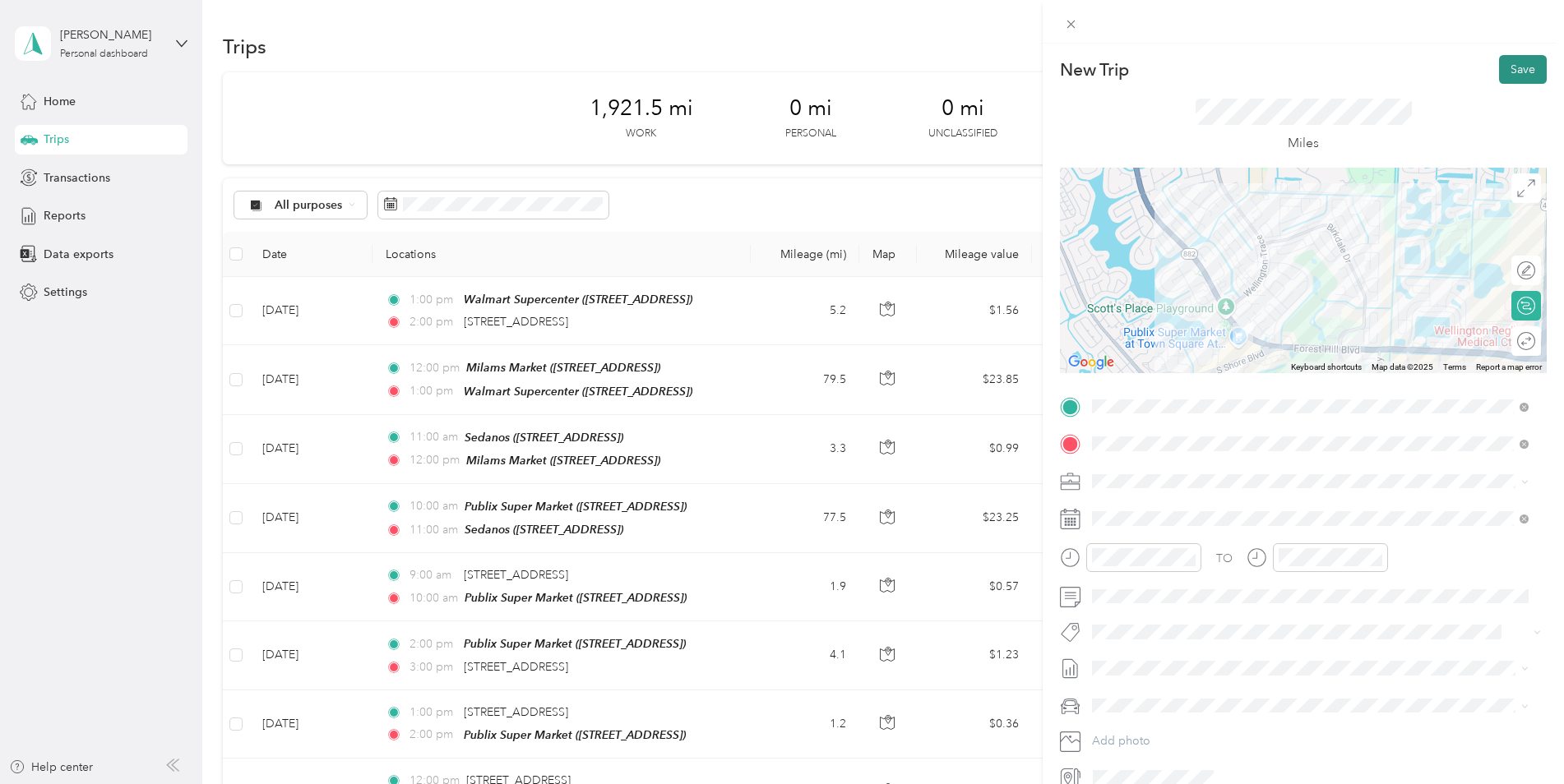 click on "Save" at bounding box center [1523, 69] 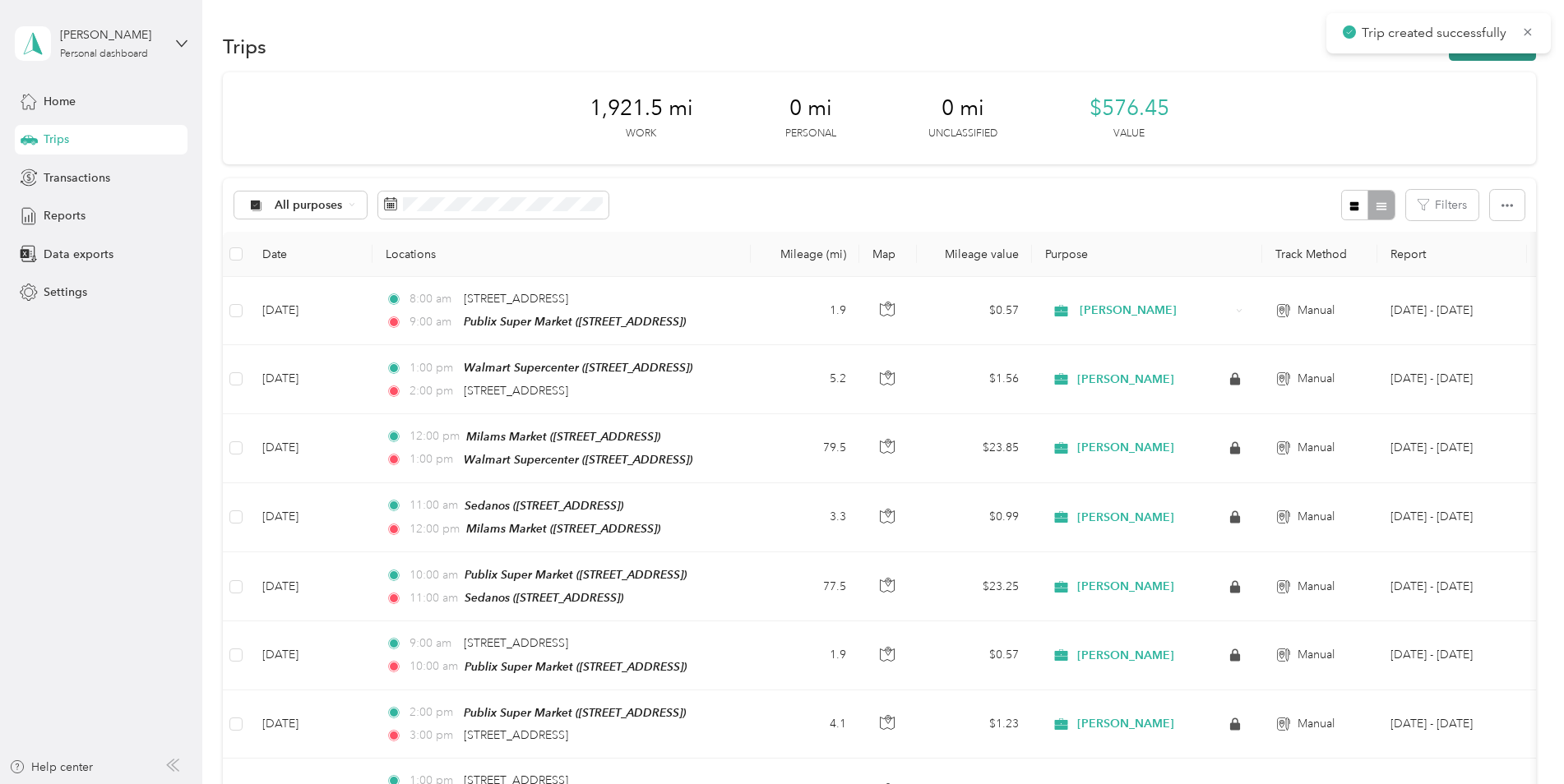 click on "New trip" at bounding box center (1492, 46) 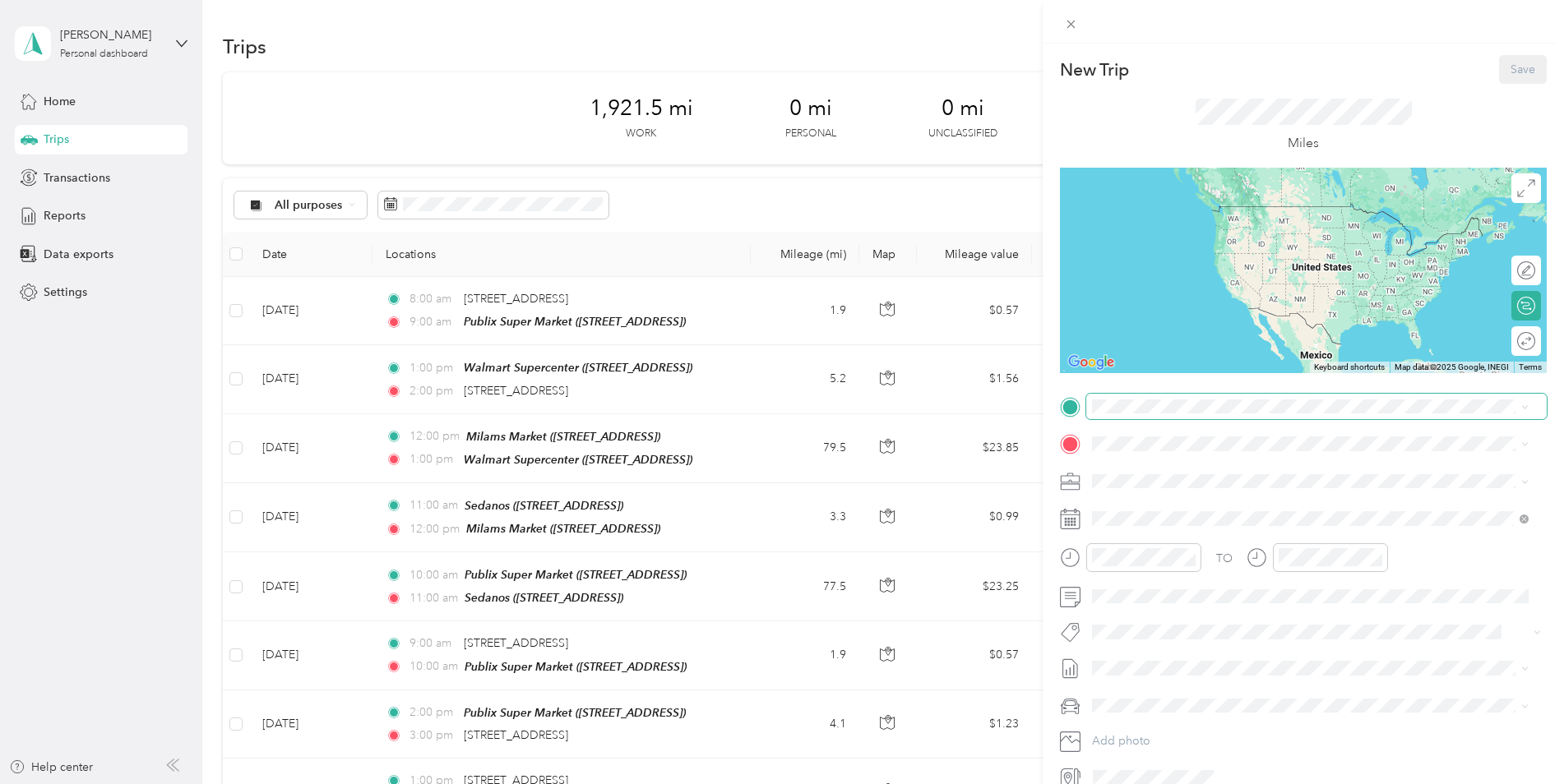 click at bounding box center [1316, 407] 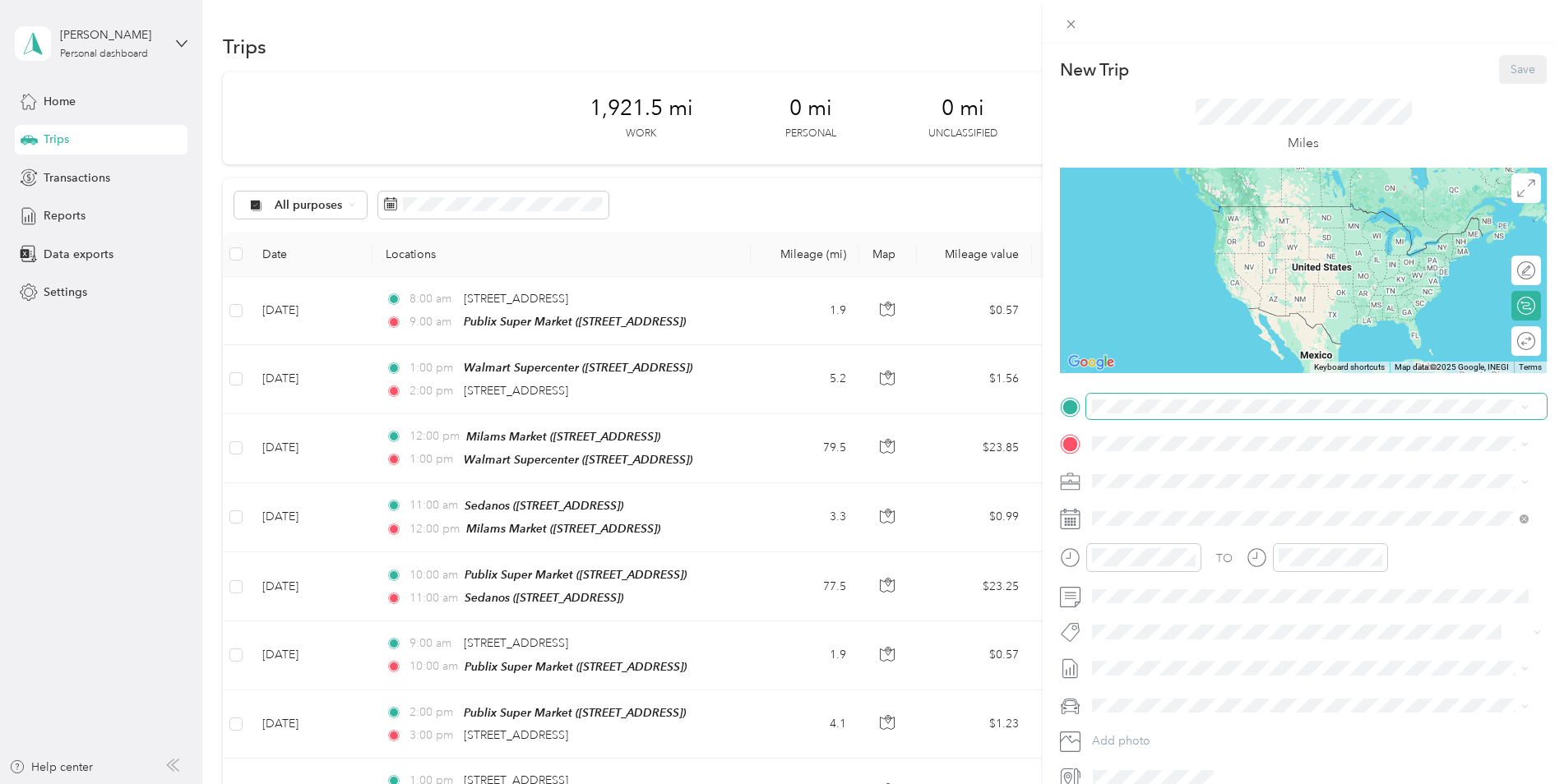 click at bounding box center (1316, 407) 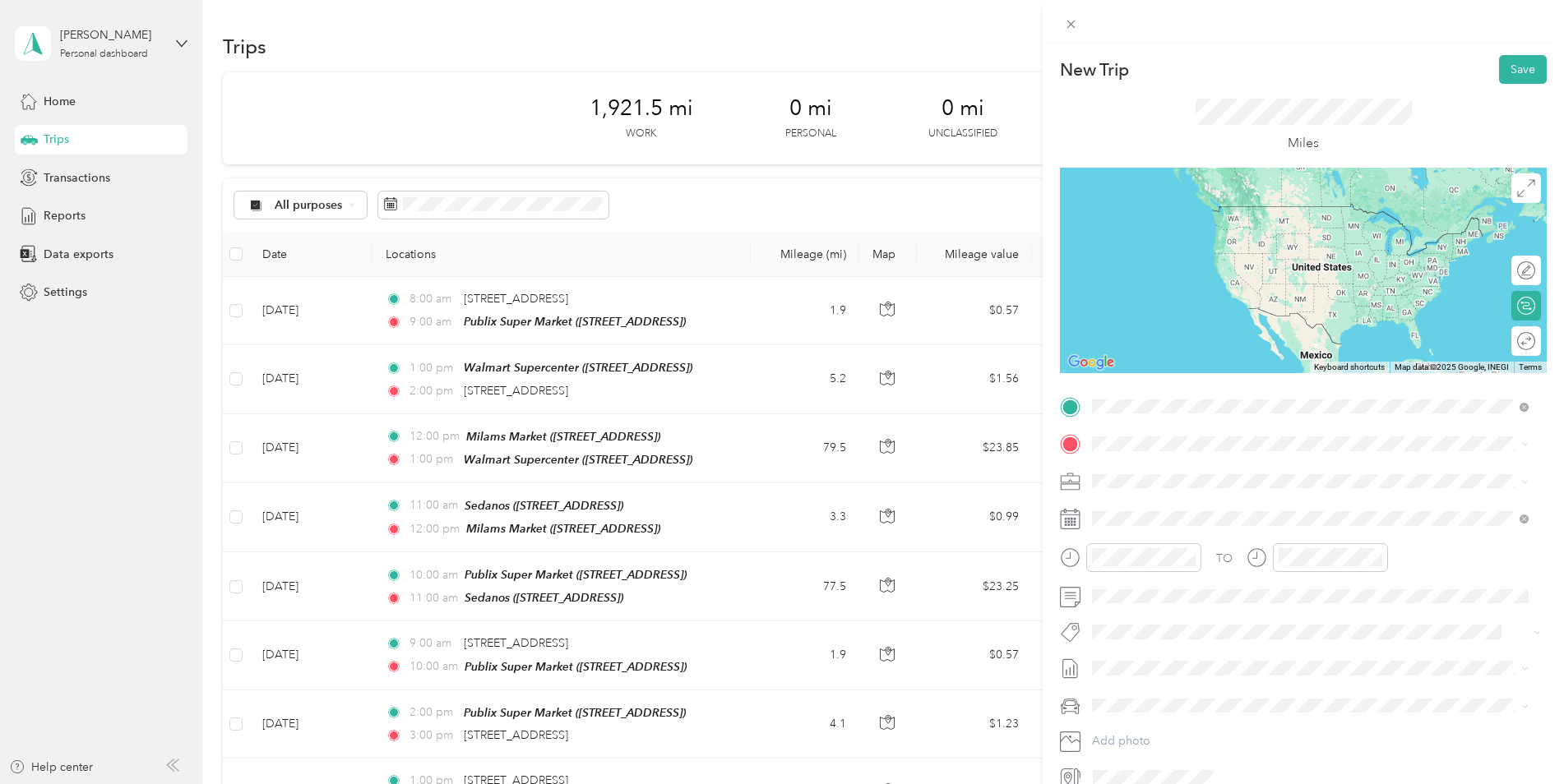 click on "Publix Super Market" at bounding box center [1235, 474] 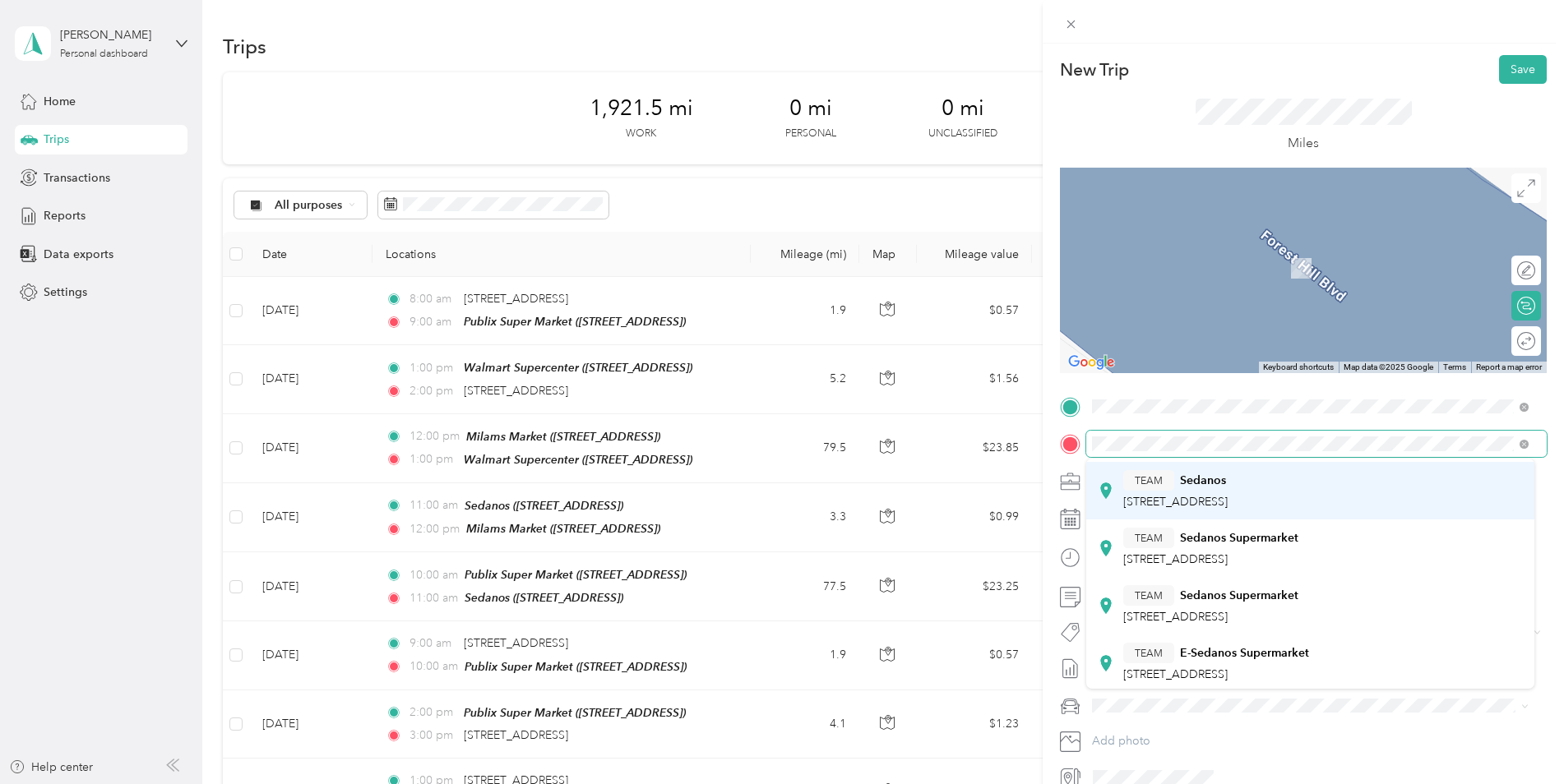 scroll, scrollTop: 164, scrollLeft: 0, axis: vertical 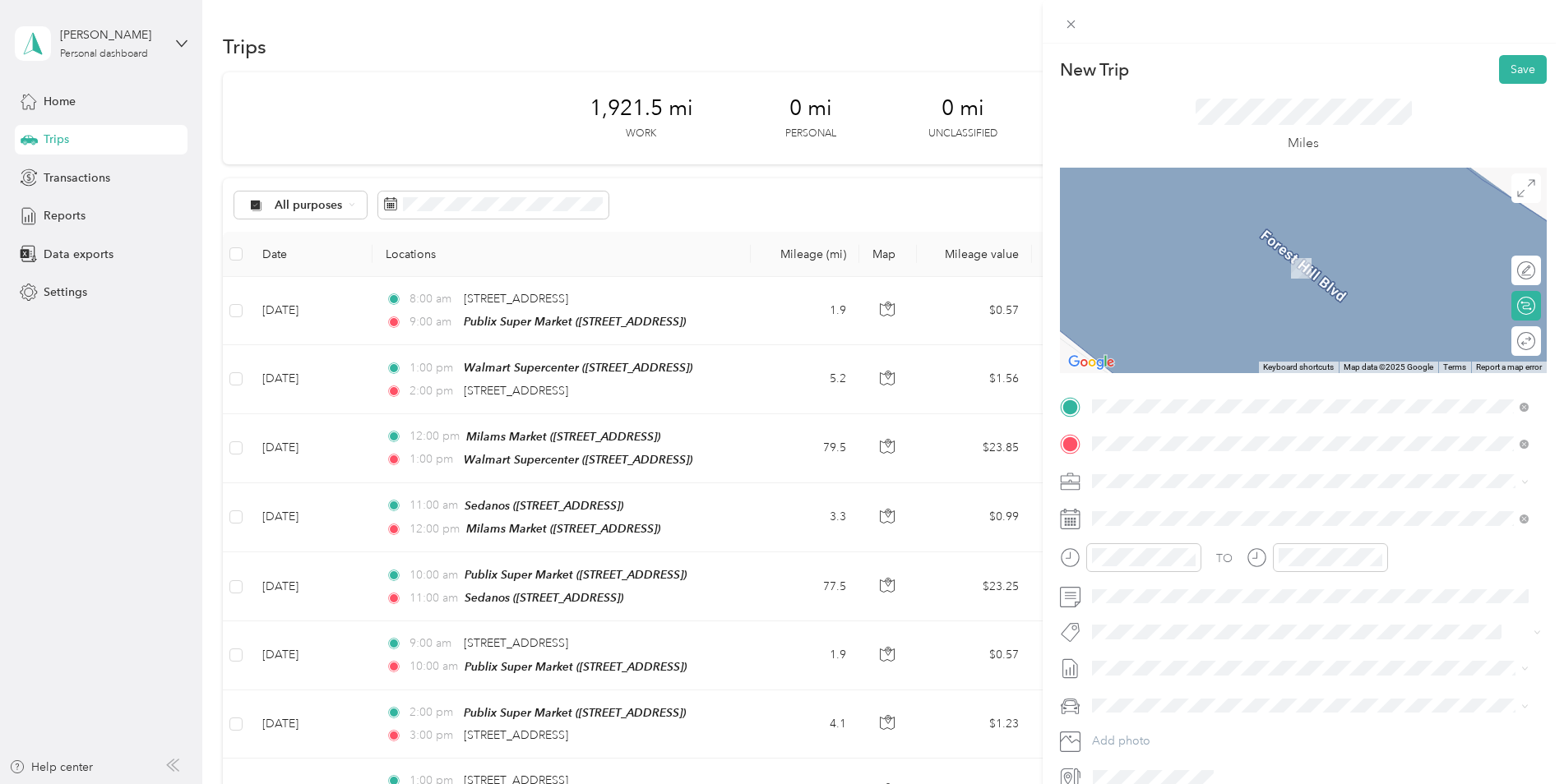 click on "TEAM Sedanos" at bounding box center (1175, 634) 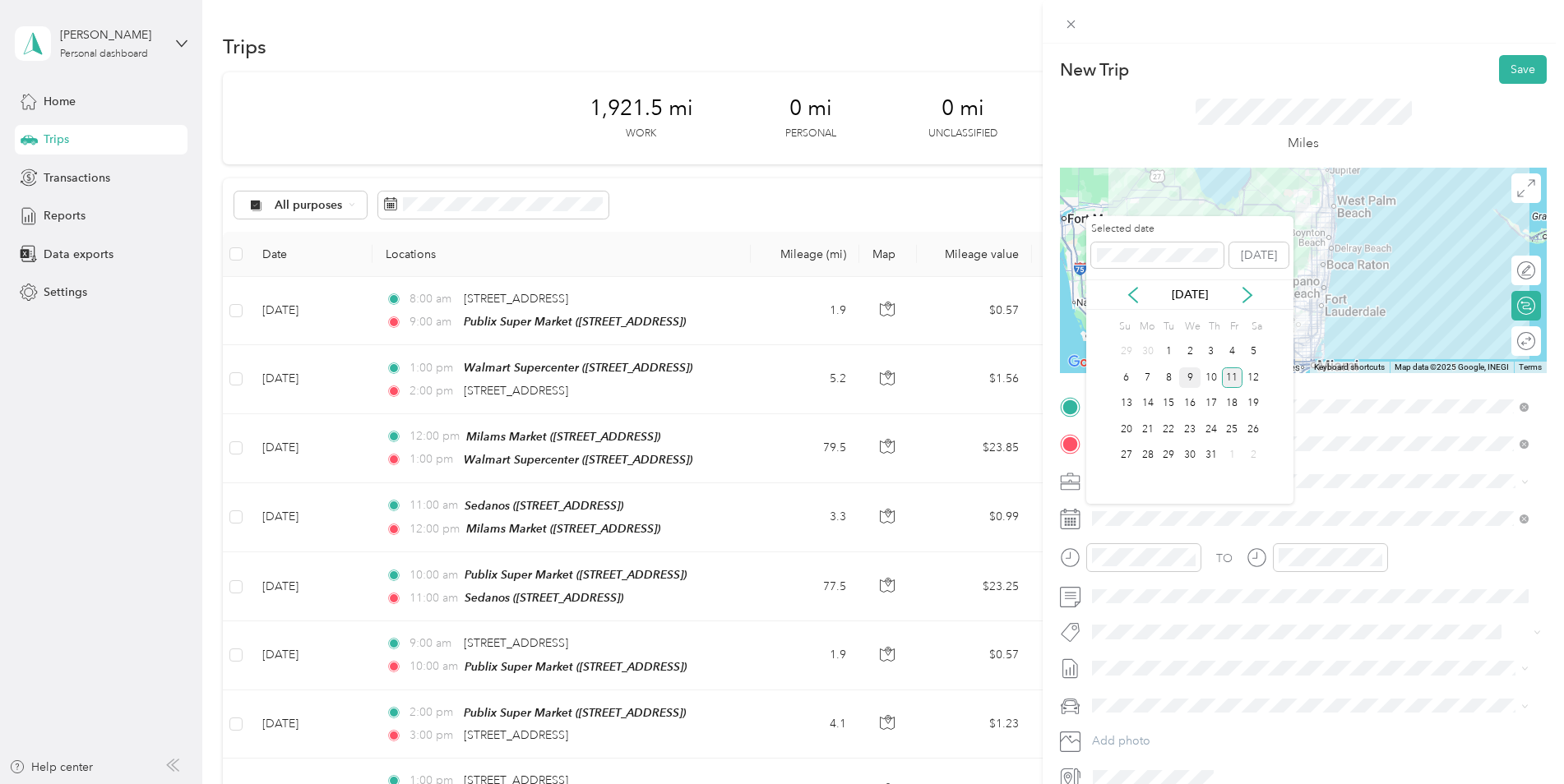 click on "9" at bounding box center (1190, 377) 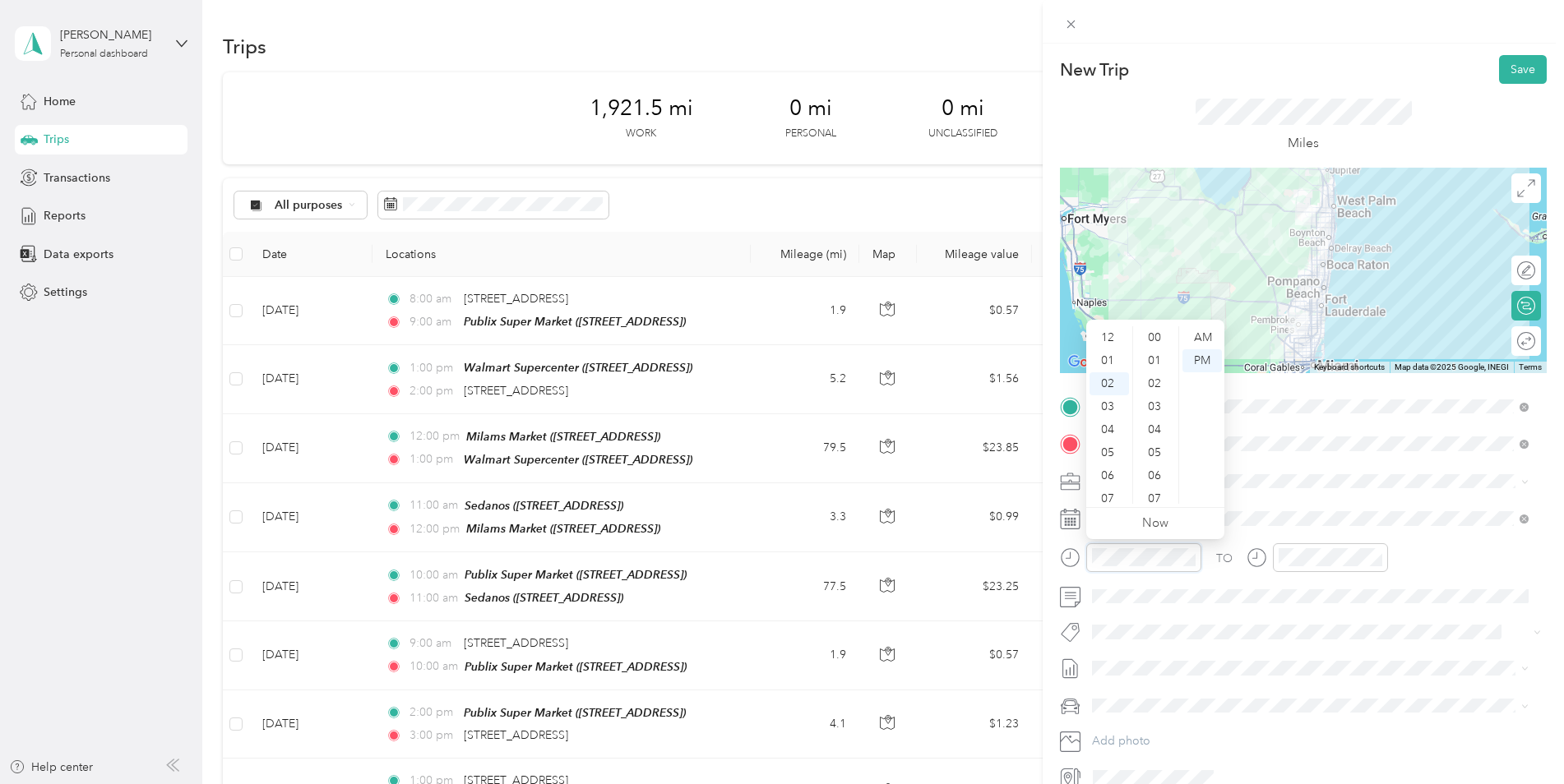 scroll, scrollTop: 46, scrollLeft: 0, axis: vertical 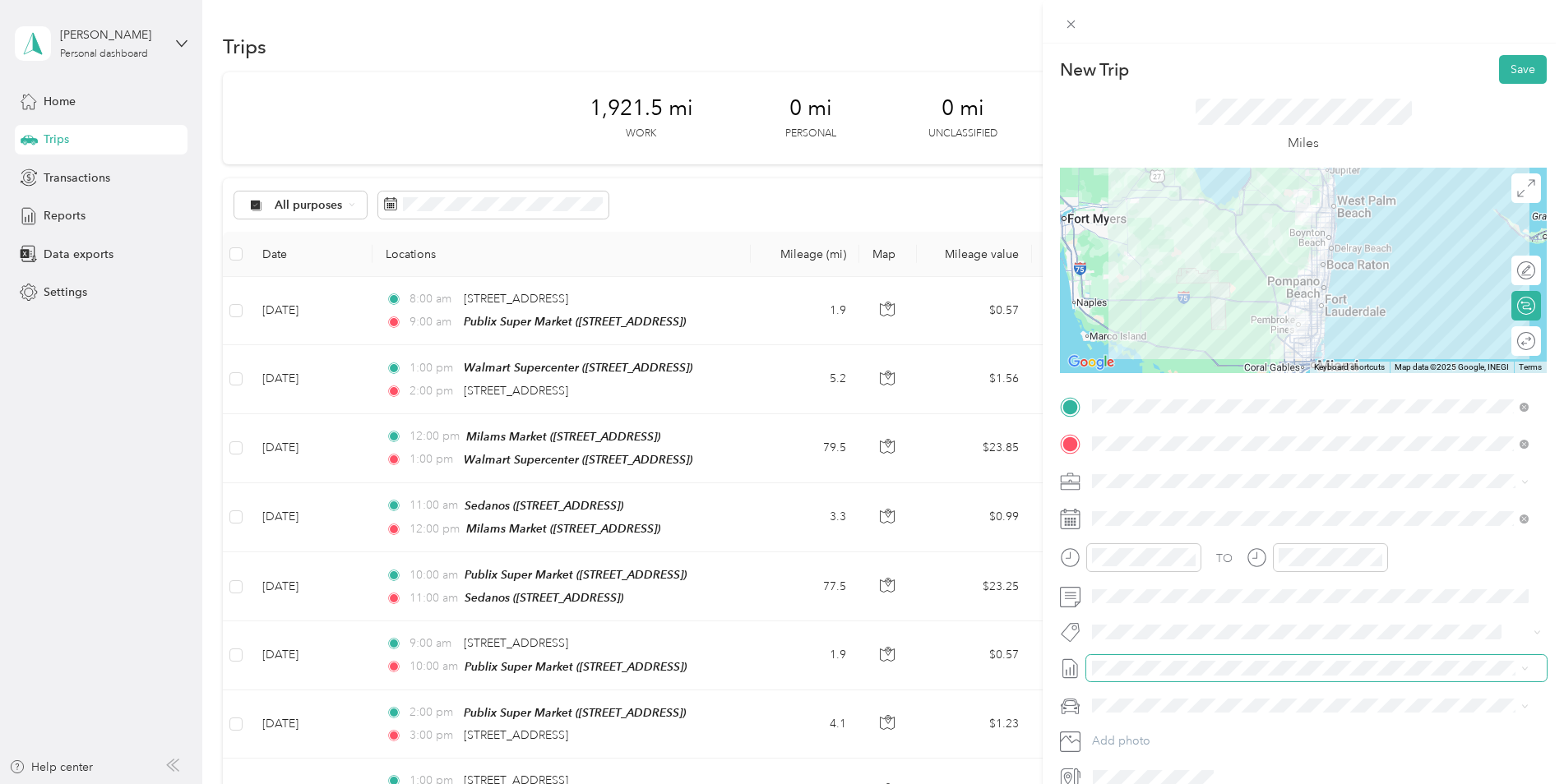 click at bounding box center [1316, 668] 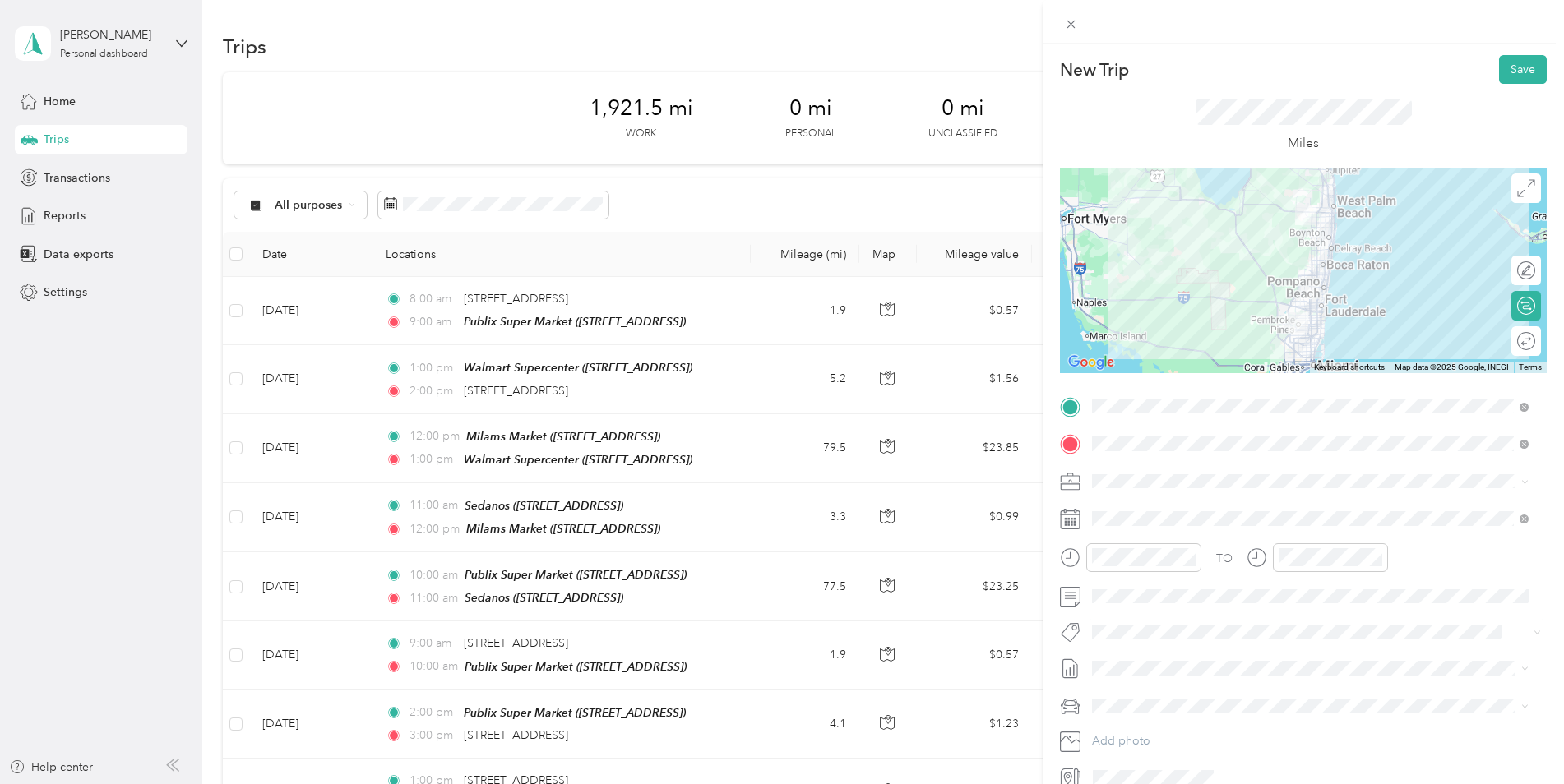 click at bounding box center (1303, 668) 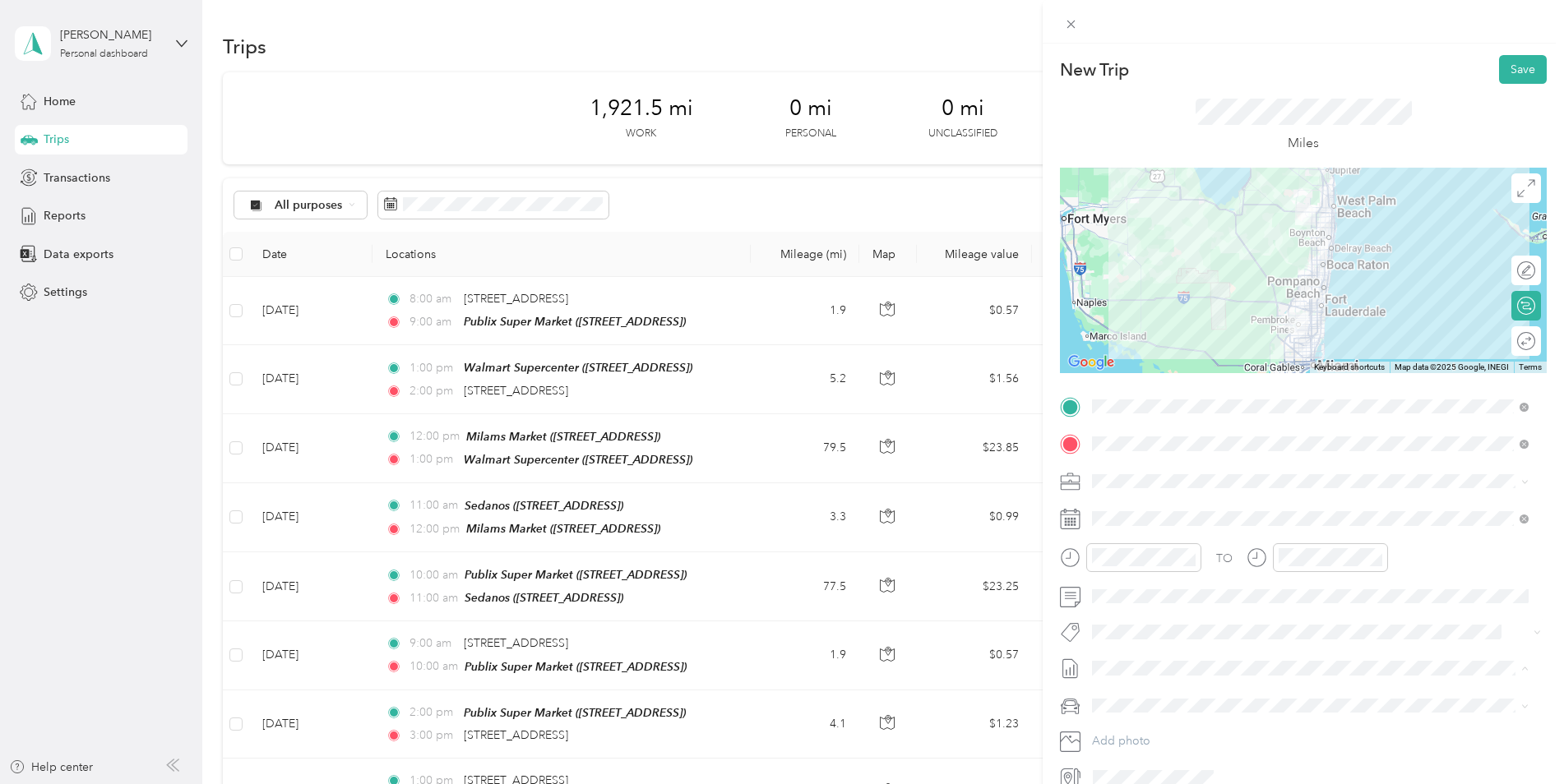 click on "[DATE] - [DATE] Draft" at bounding box center [1310, 722] 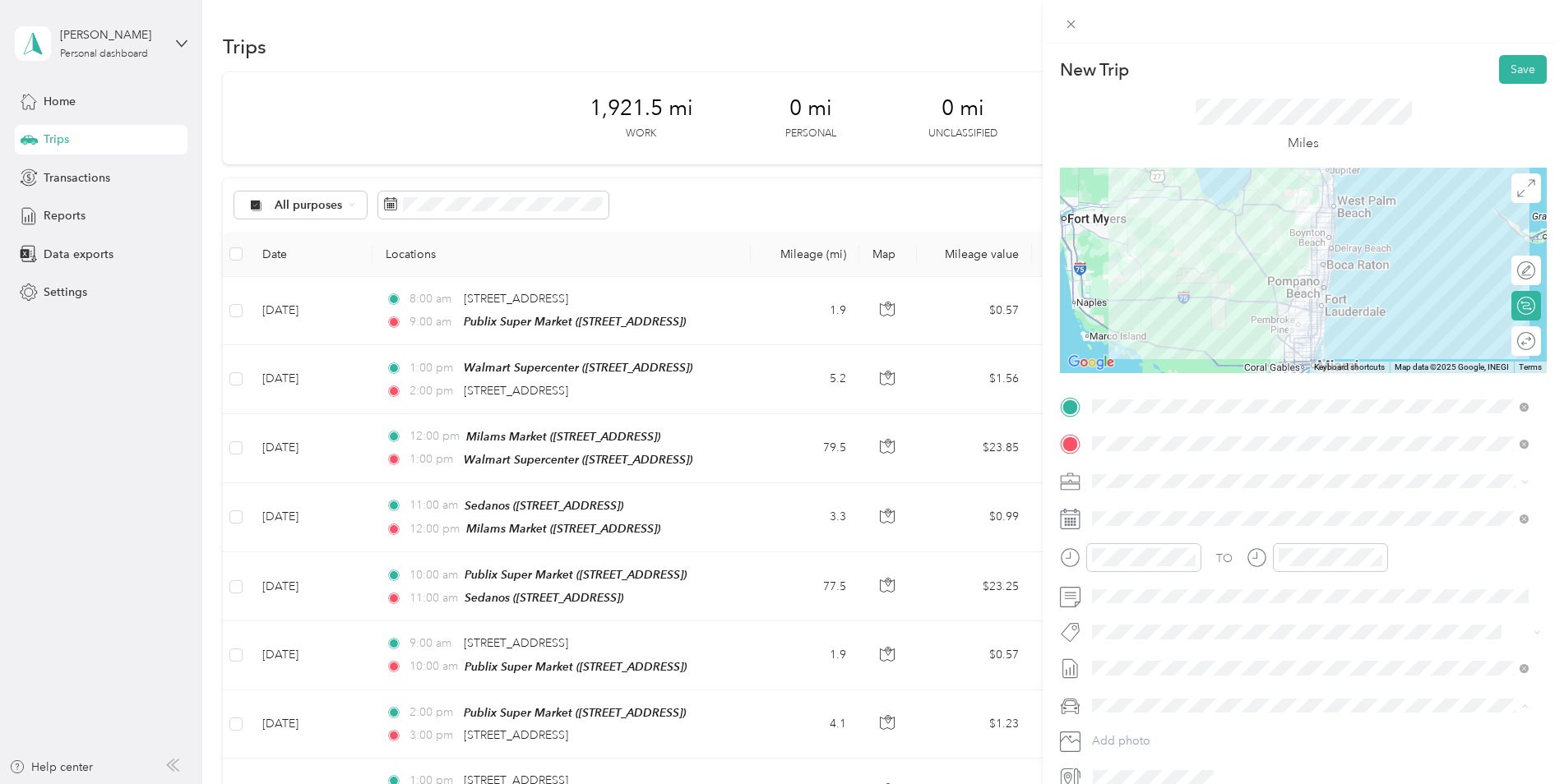 click on "Main cCar" at bounding box center [1123, 734] 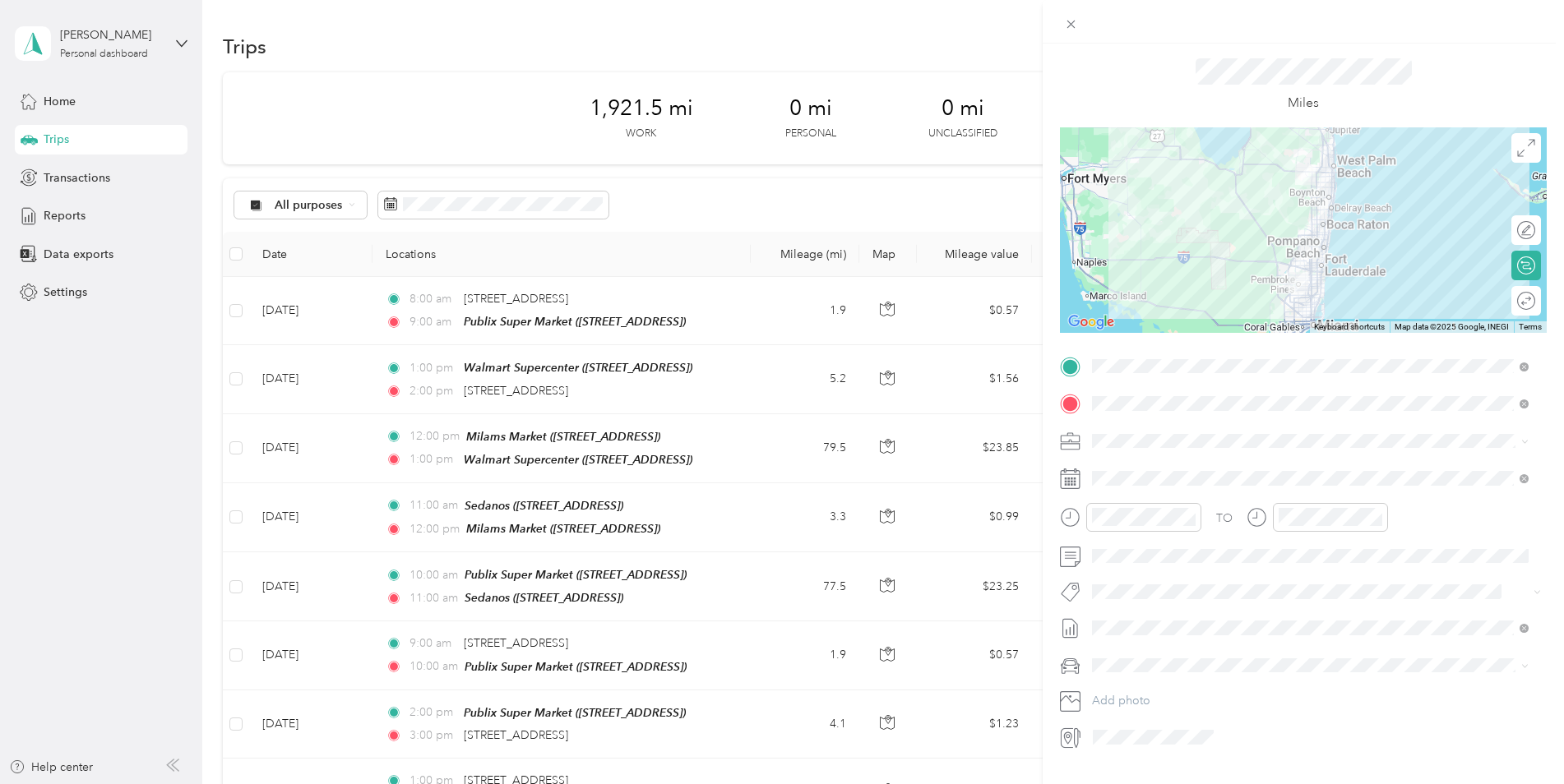 scroll, scrollTop: 79, scrollLeft: 0, axis: vertical 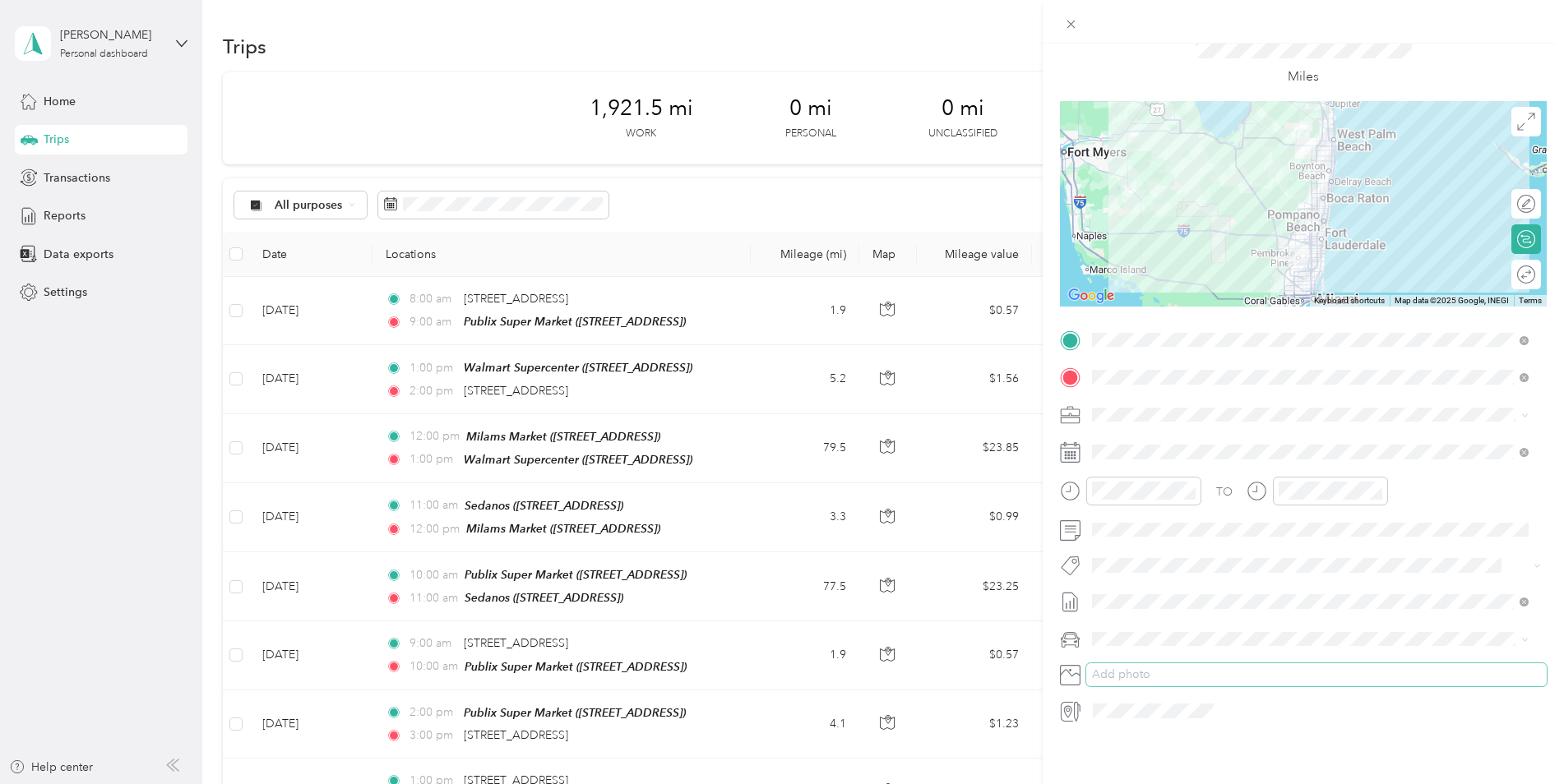 click on "Add photo" at bounding box center (1316, 675) 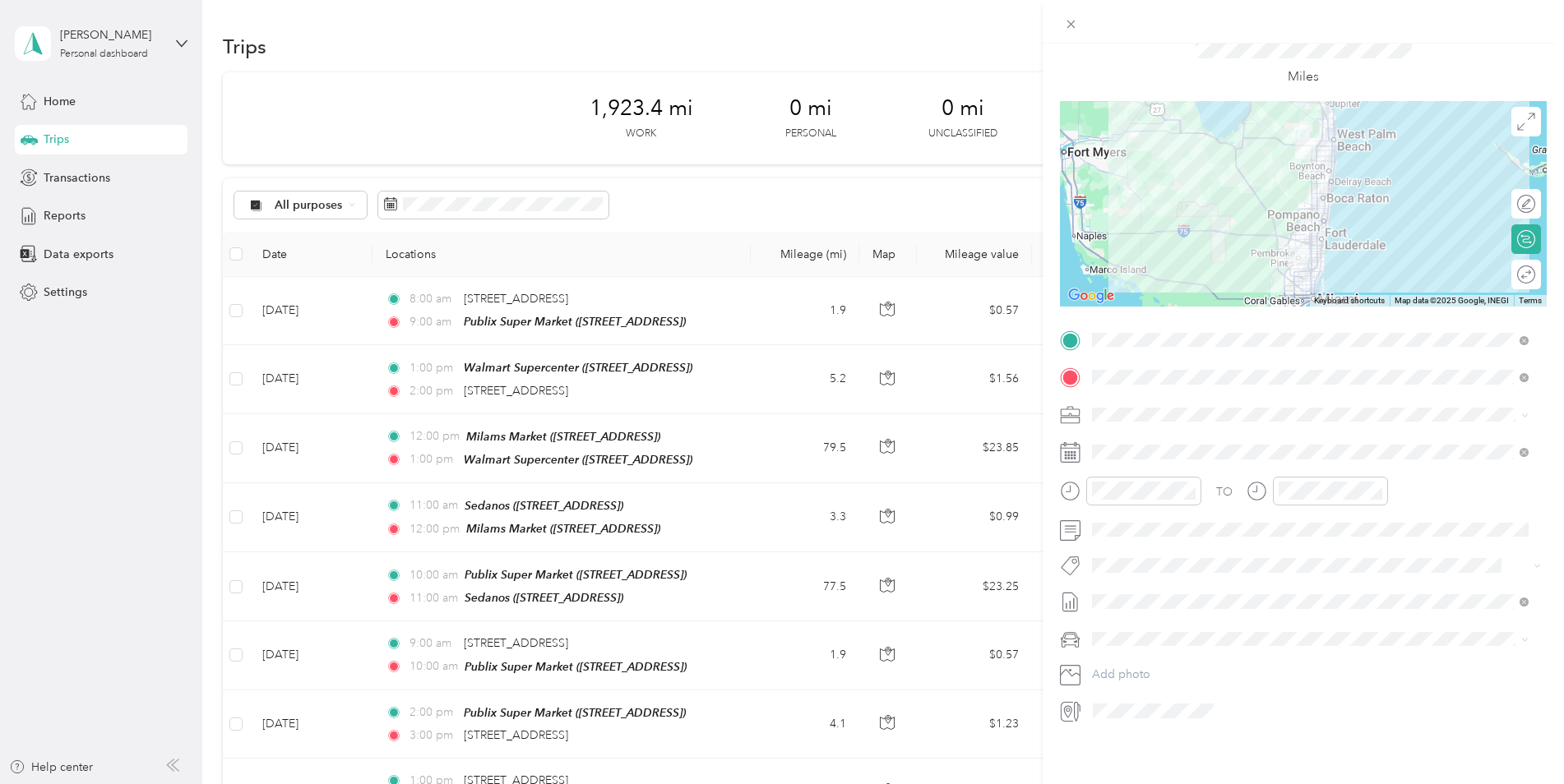 scroll, scrollTop: 0, scrollLeft: 0, axis: both 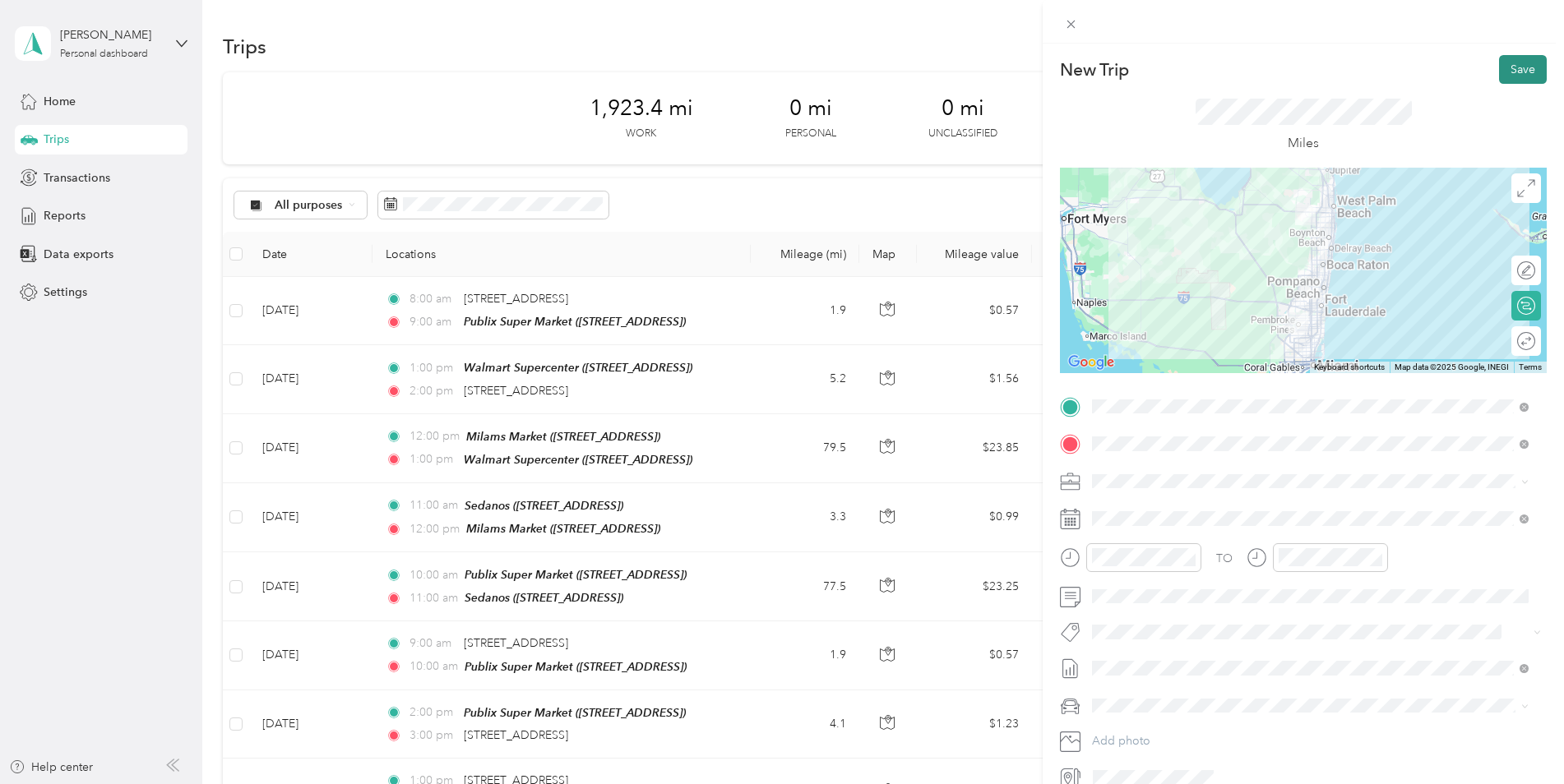 click on "Save" at bounding box center (1523, 69) 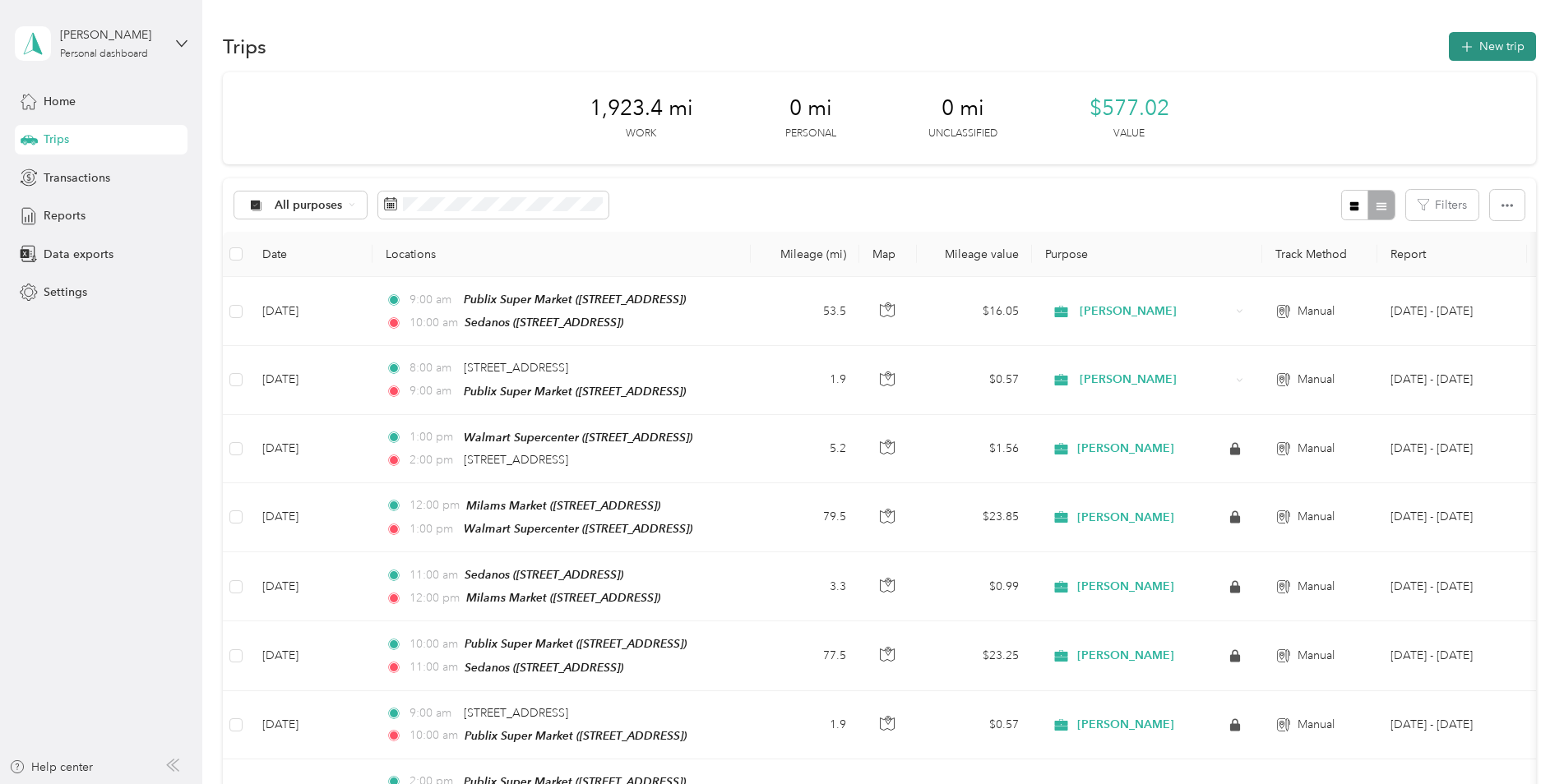 click on "New trip" at bounding box center (1492, 46) 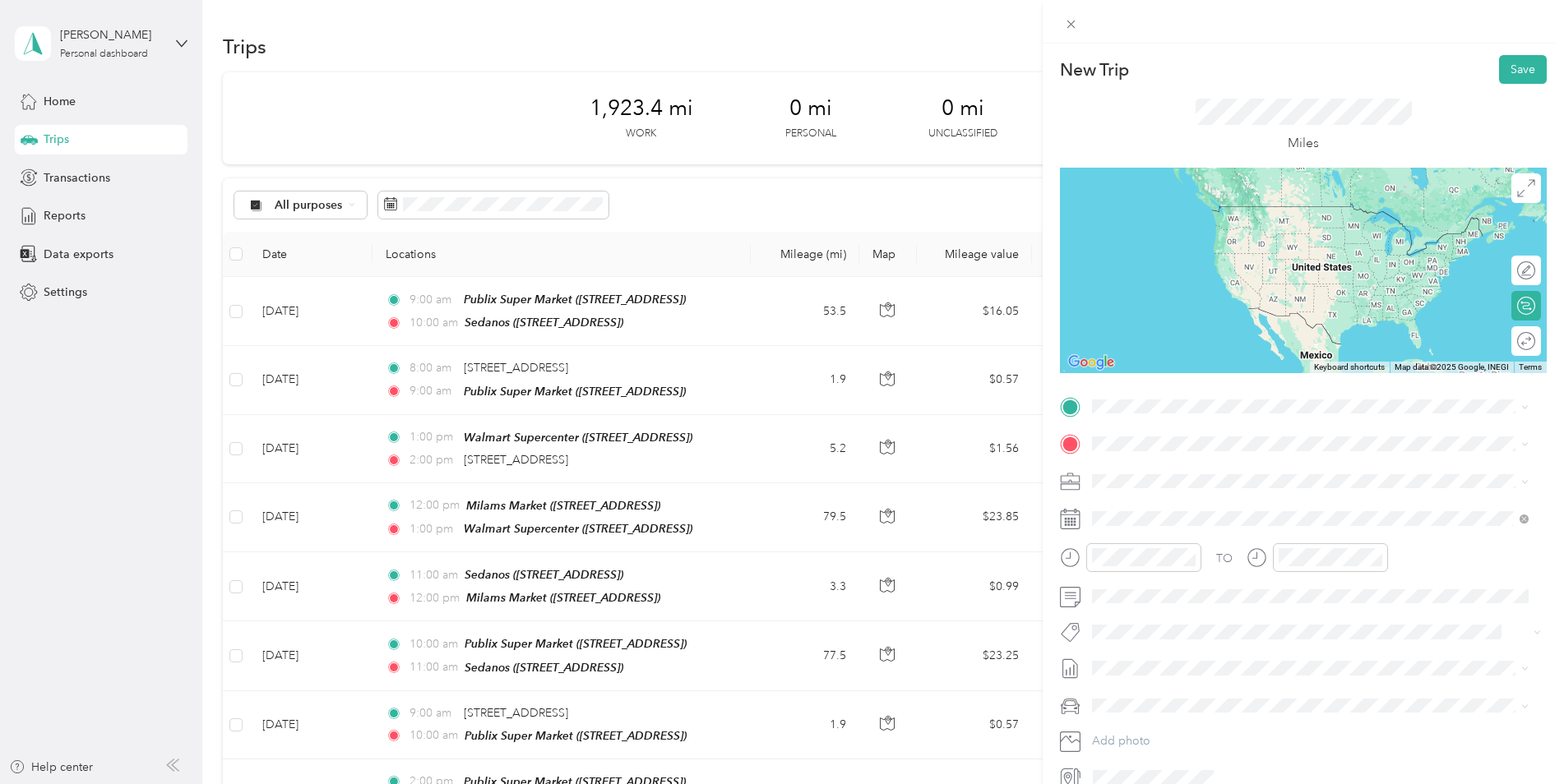 click on "TEAM Sedanos Supermarket [STREET_ADDRESS]" at bounding box center [1210, 539] 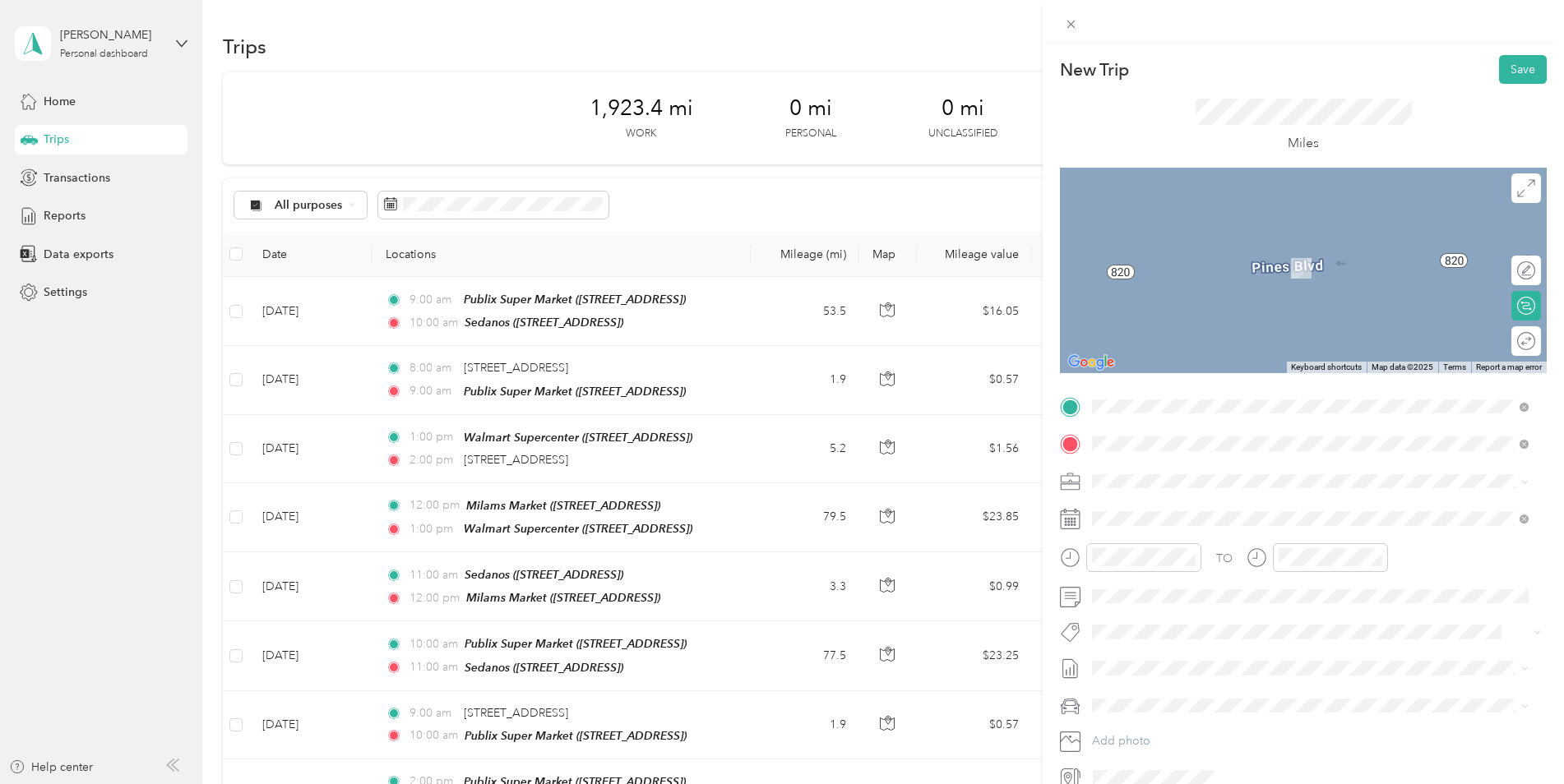click on "TEAM Bravo Supermarket" at bounding box center [1203, 511] 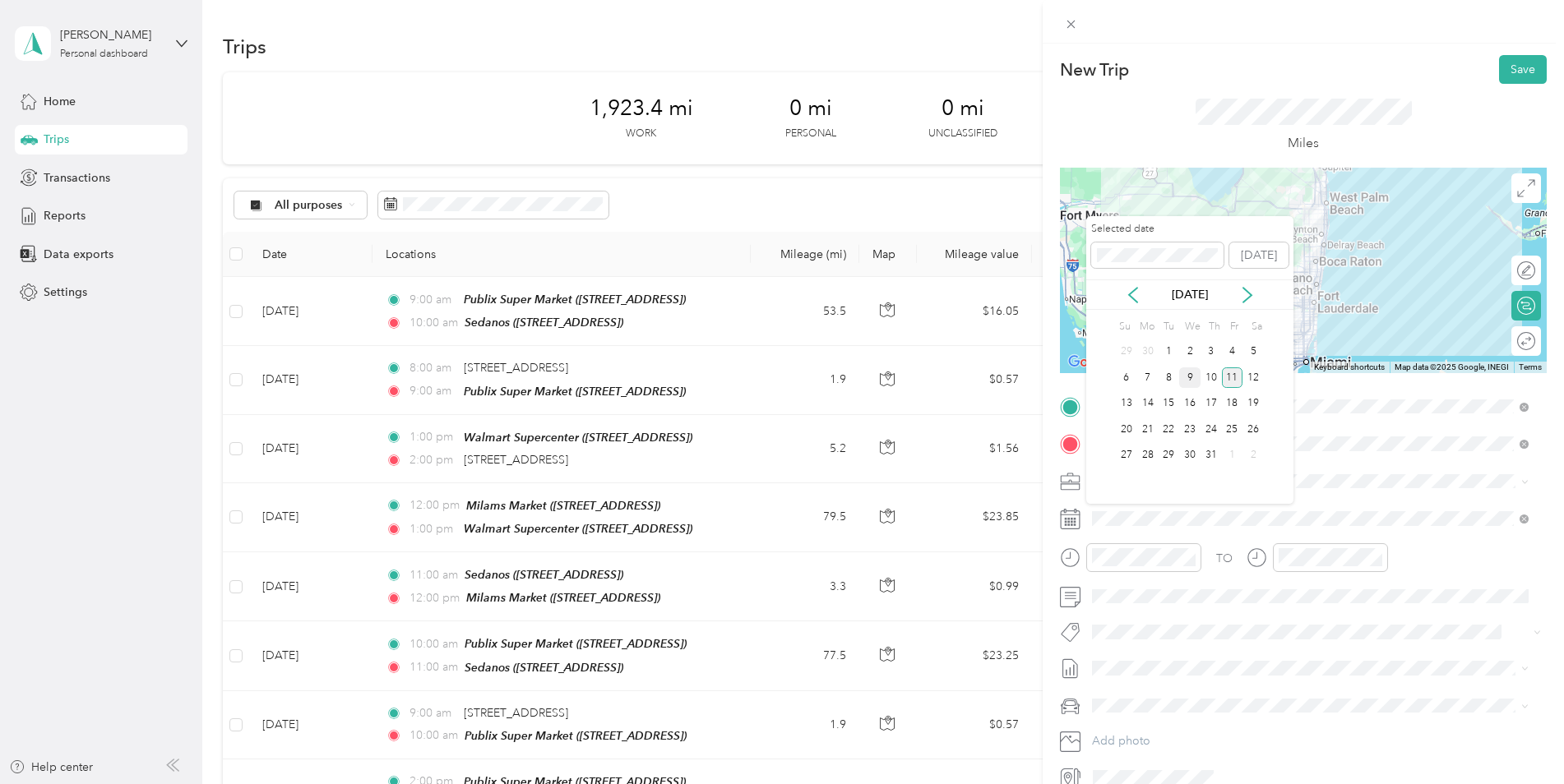 click on "9" at bounding box center [1190, 377] 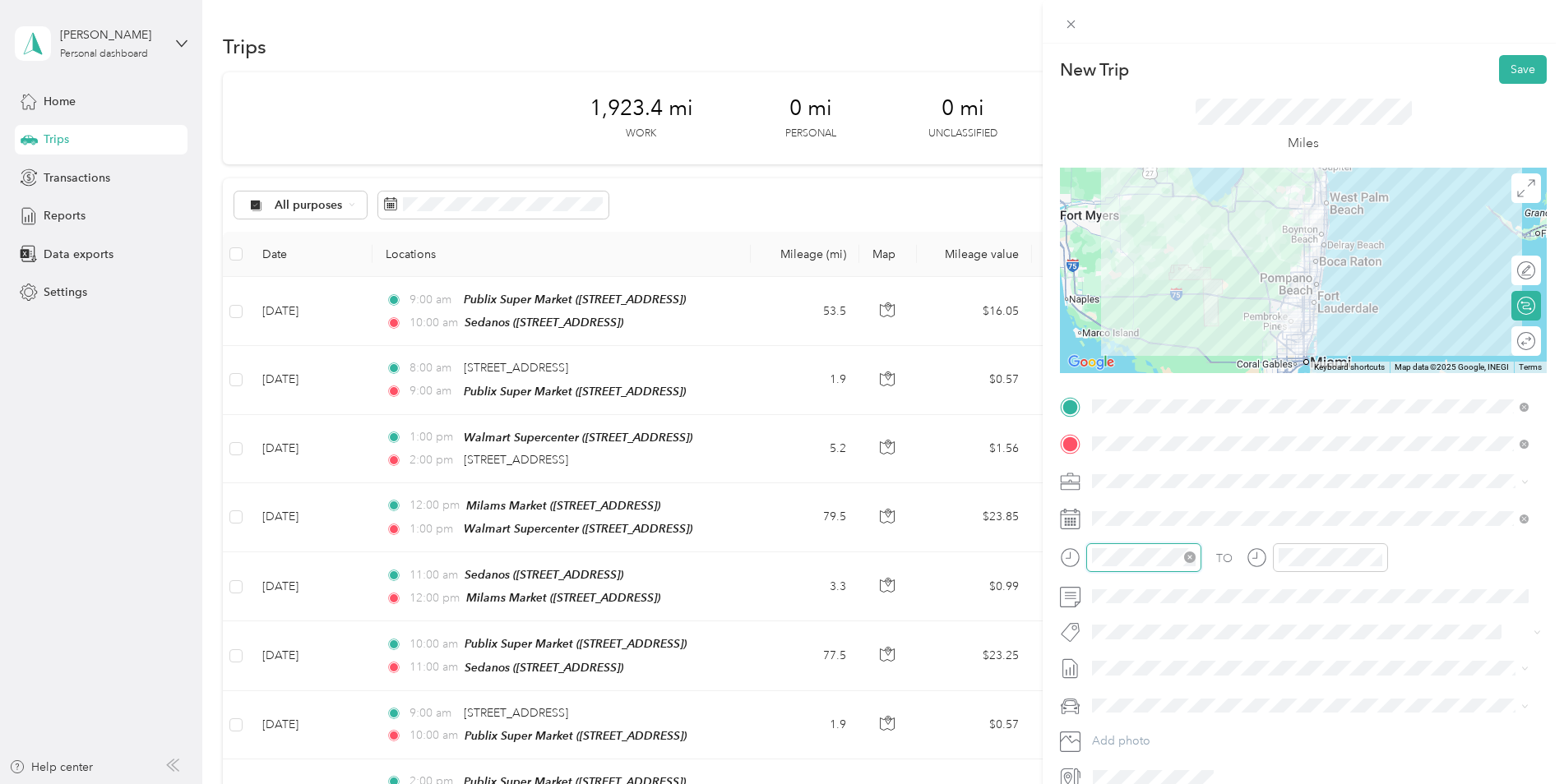 scroll, scrollTop: 46, scrollLeft: 0, axis: vertical 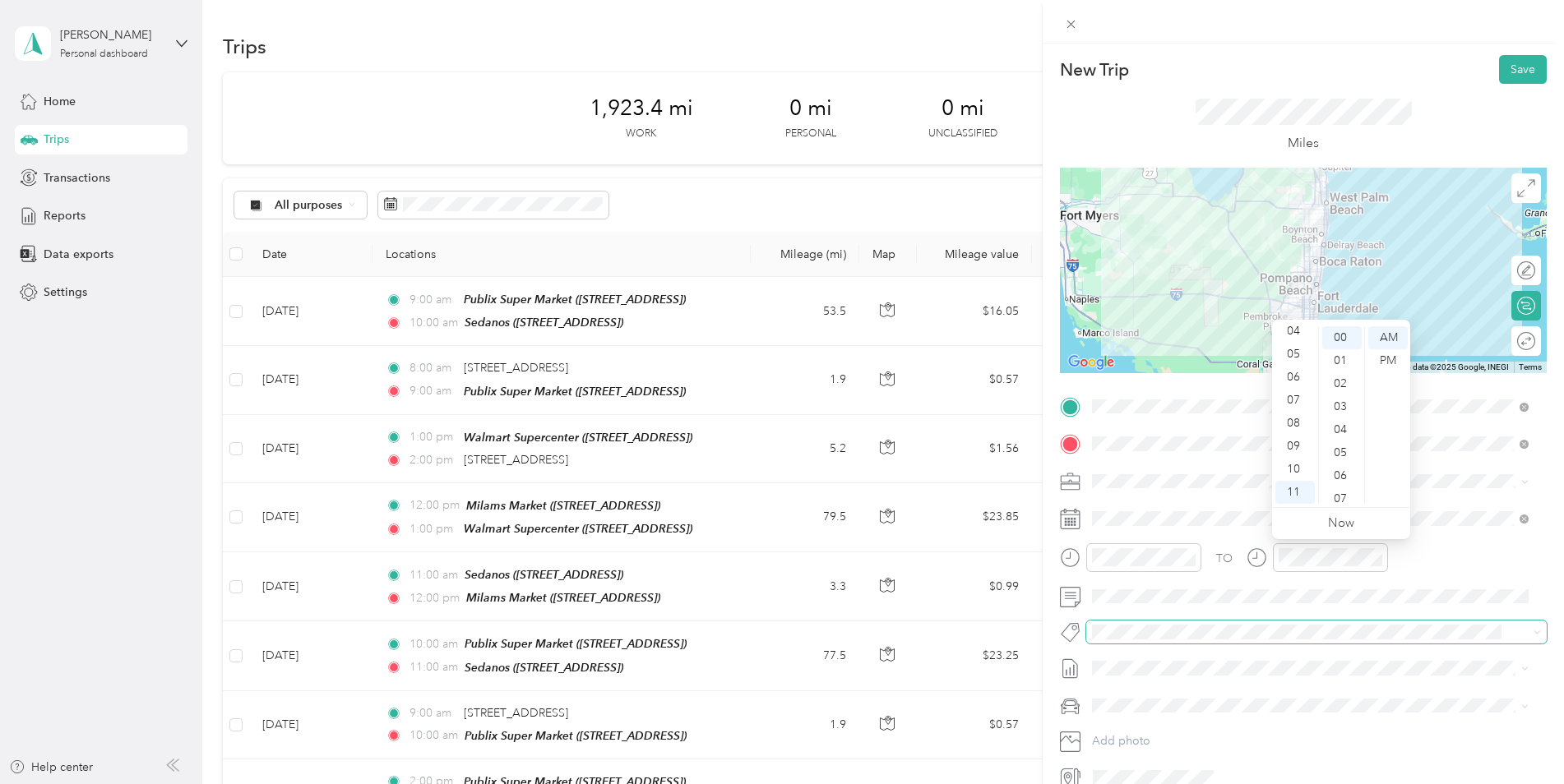 click at bounding box center [1303, 632] 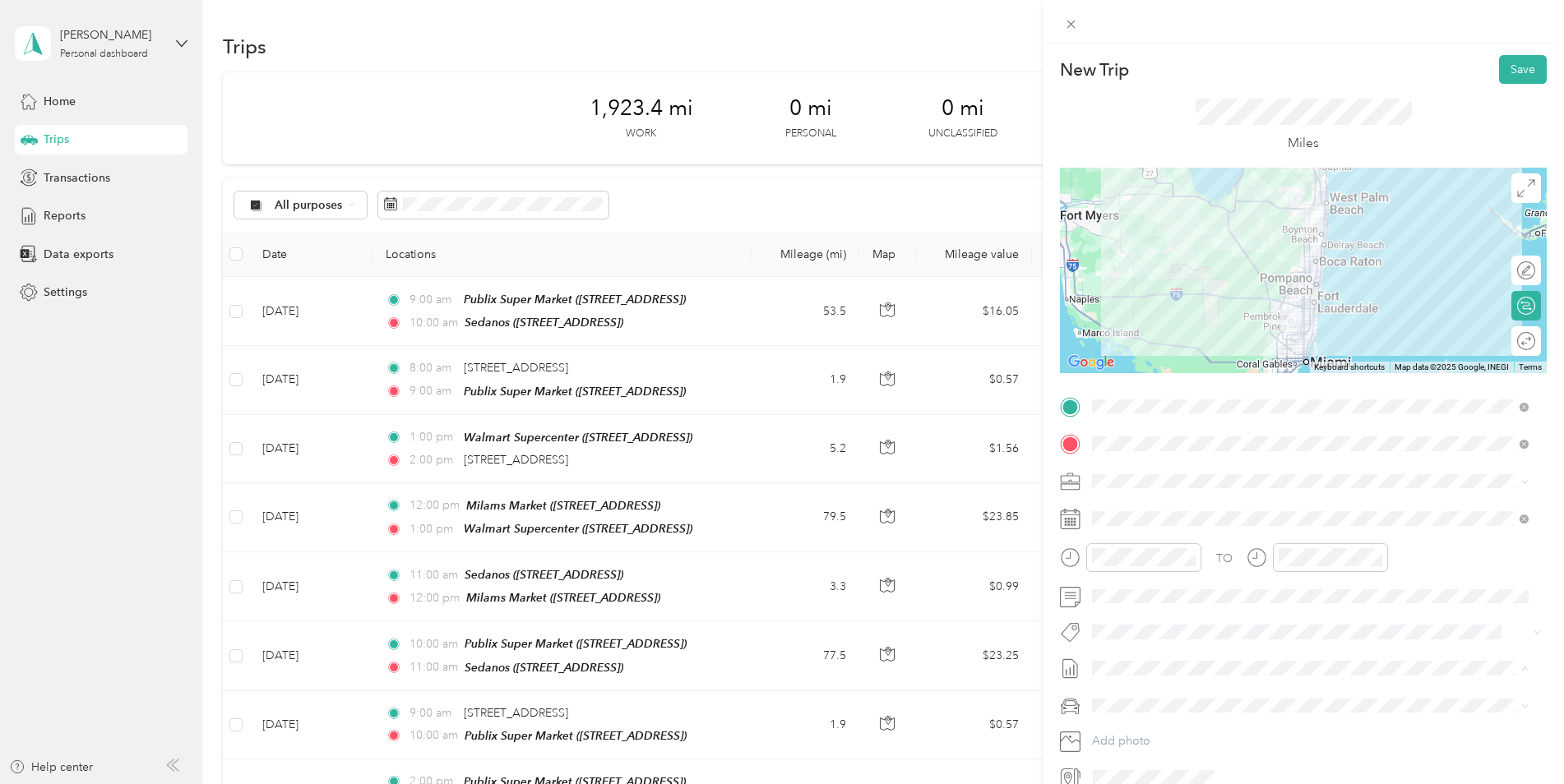 click on "[DATE] - [DATE]" at bounding box center (1133, 722) 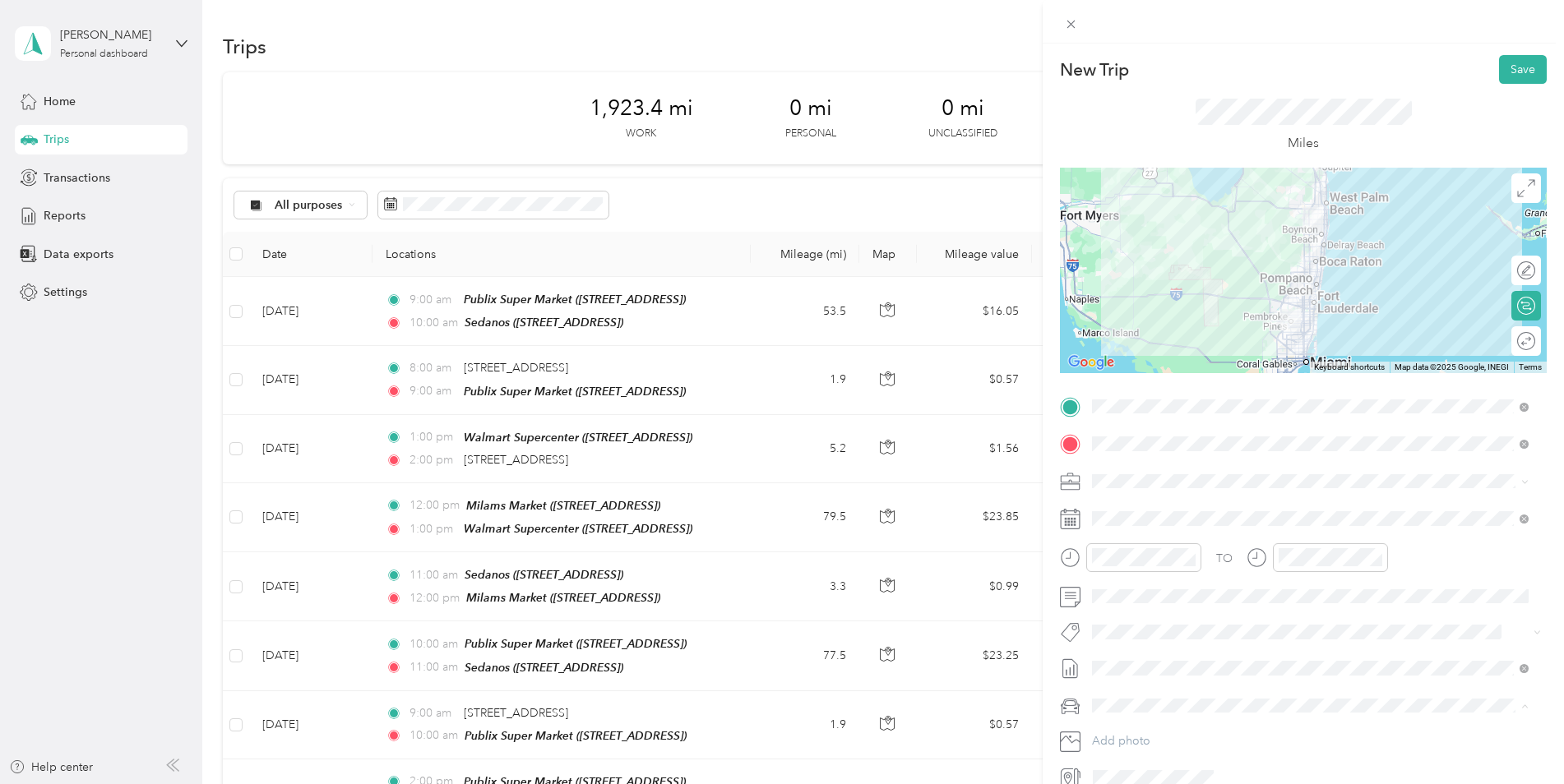 click on "Main cCar" at bounding box center [1123, 734] 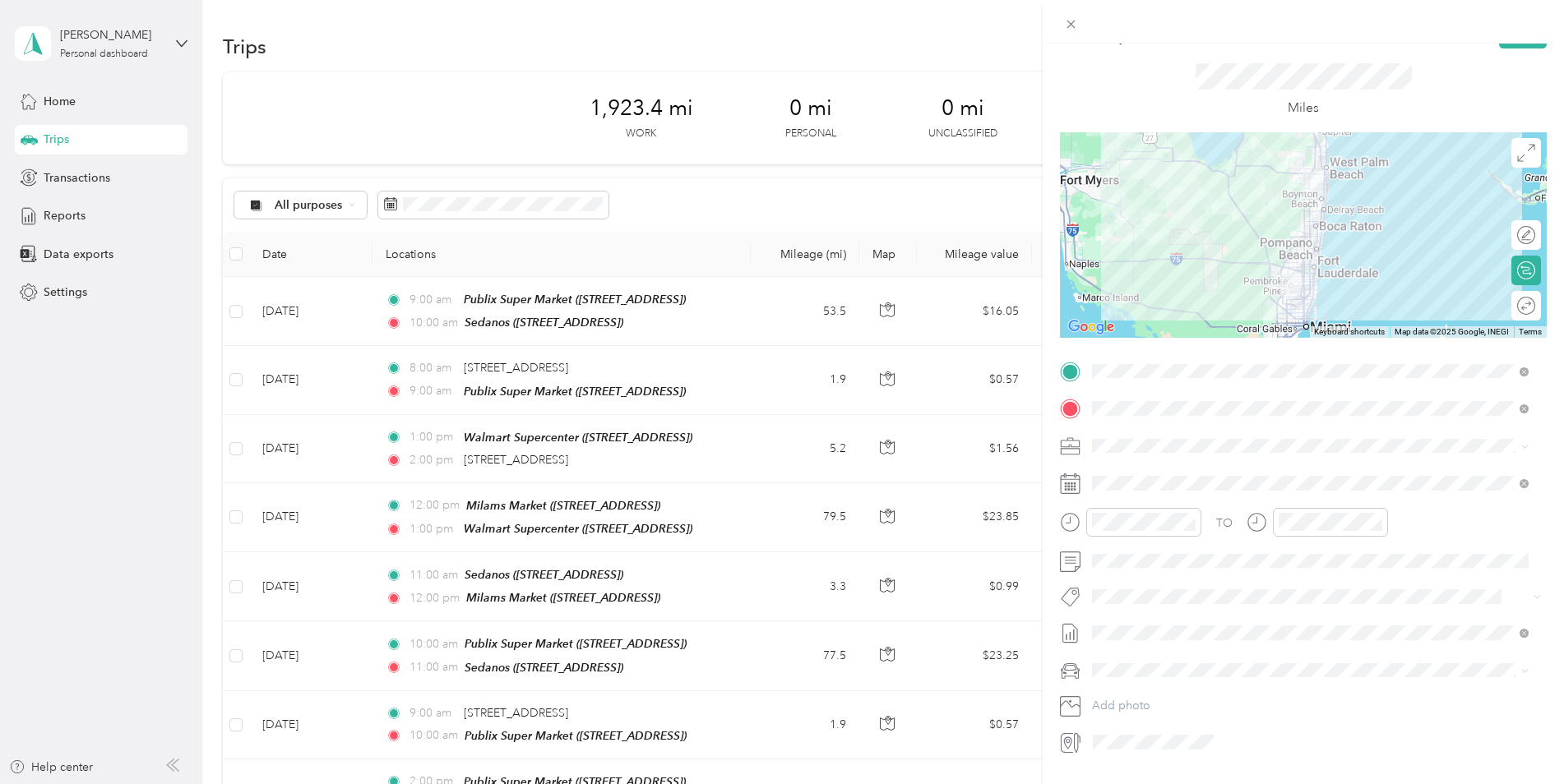 scroll, scrollTop: 0, scrollLeft: 0, axis: both 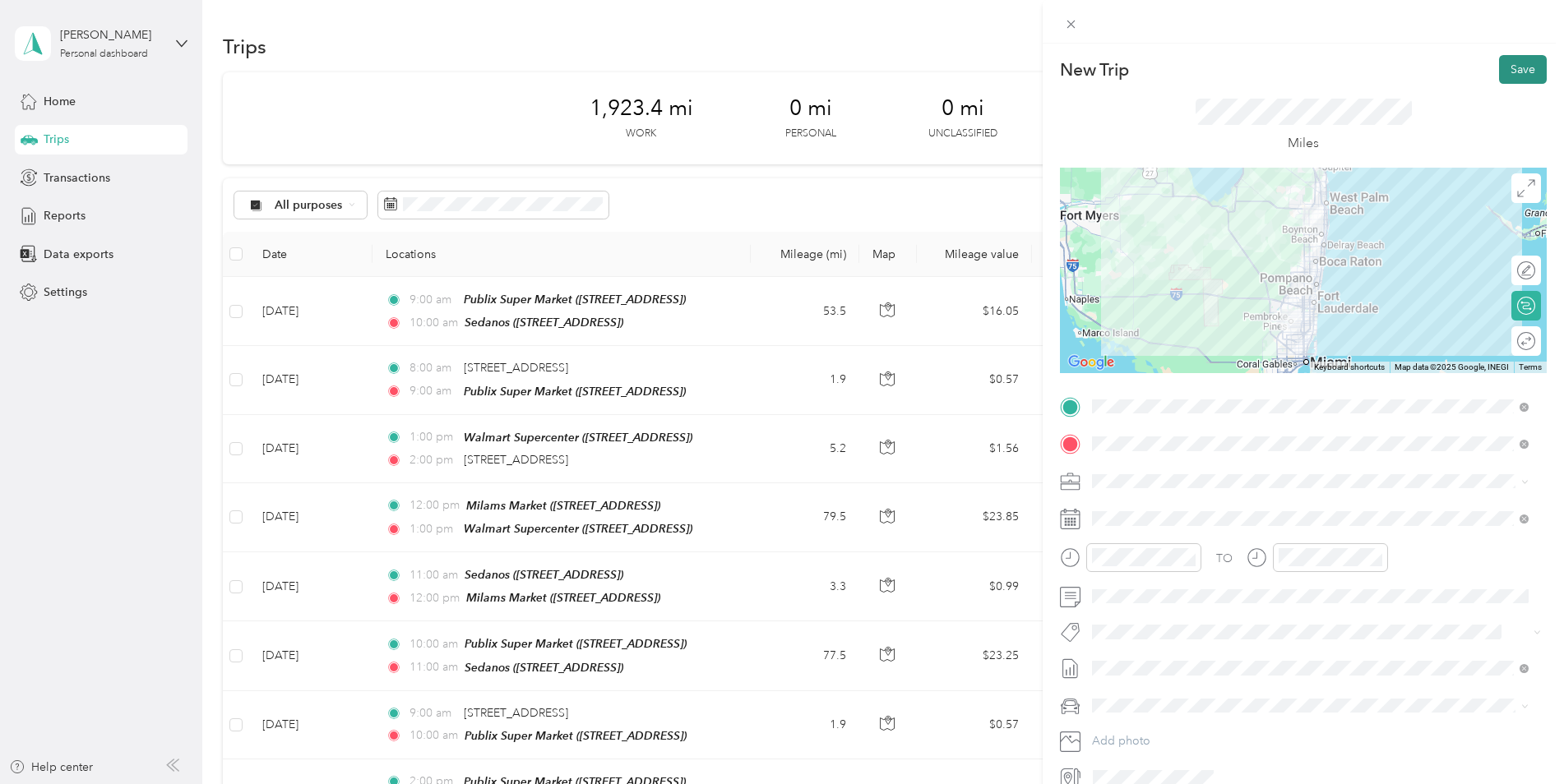 click on "Save" at bounding box center [1523, 69] 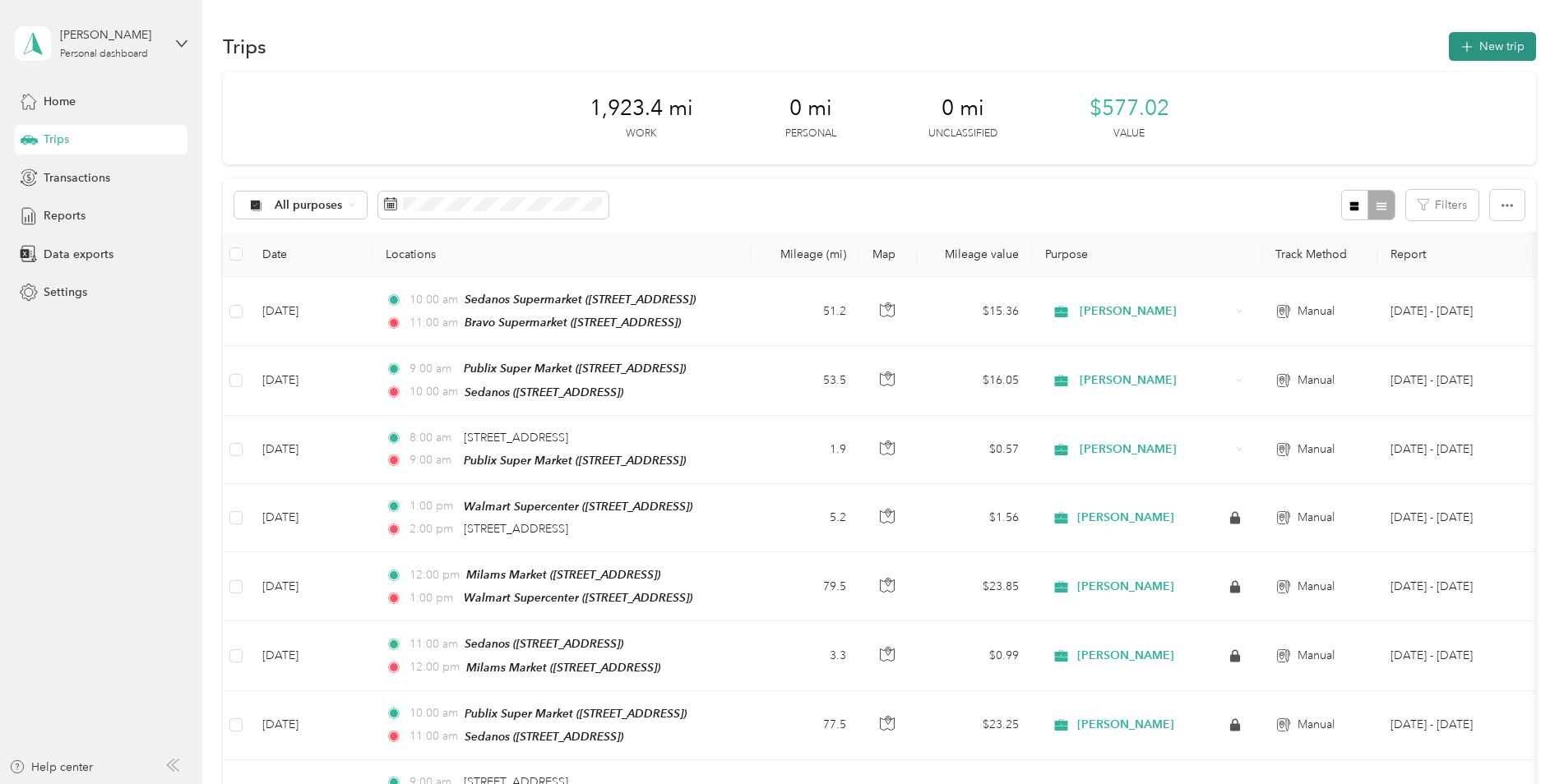 click on "New trip" at bounding box center (1492, 46) 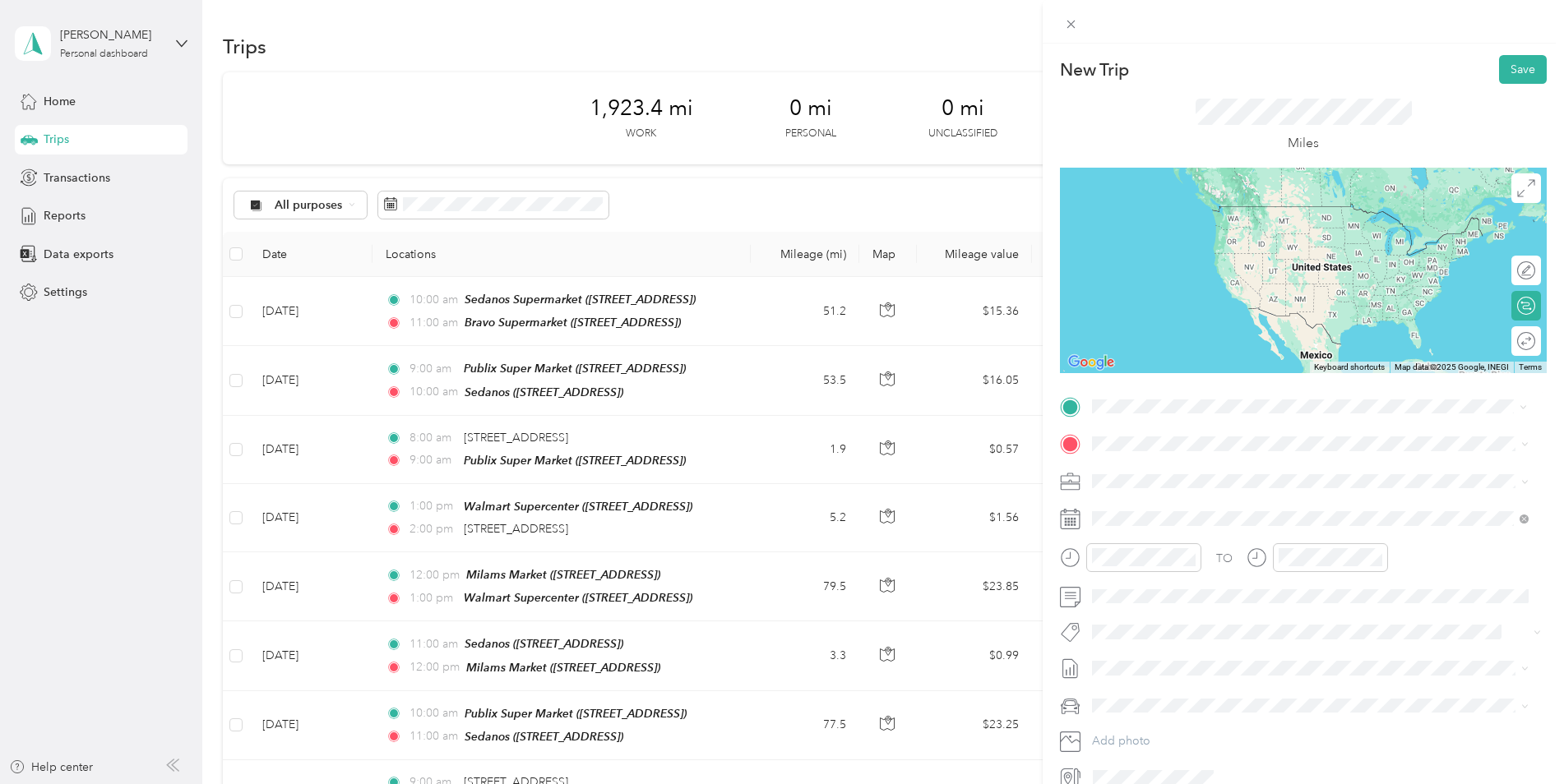 click on "TEAM Bravo Supermarket" at bounding box center [1203, 474] 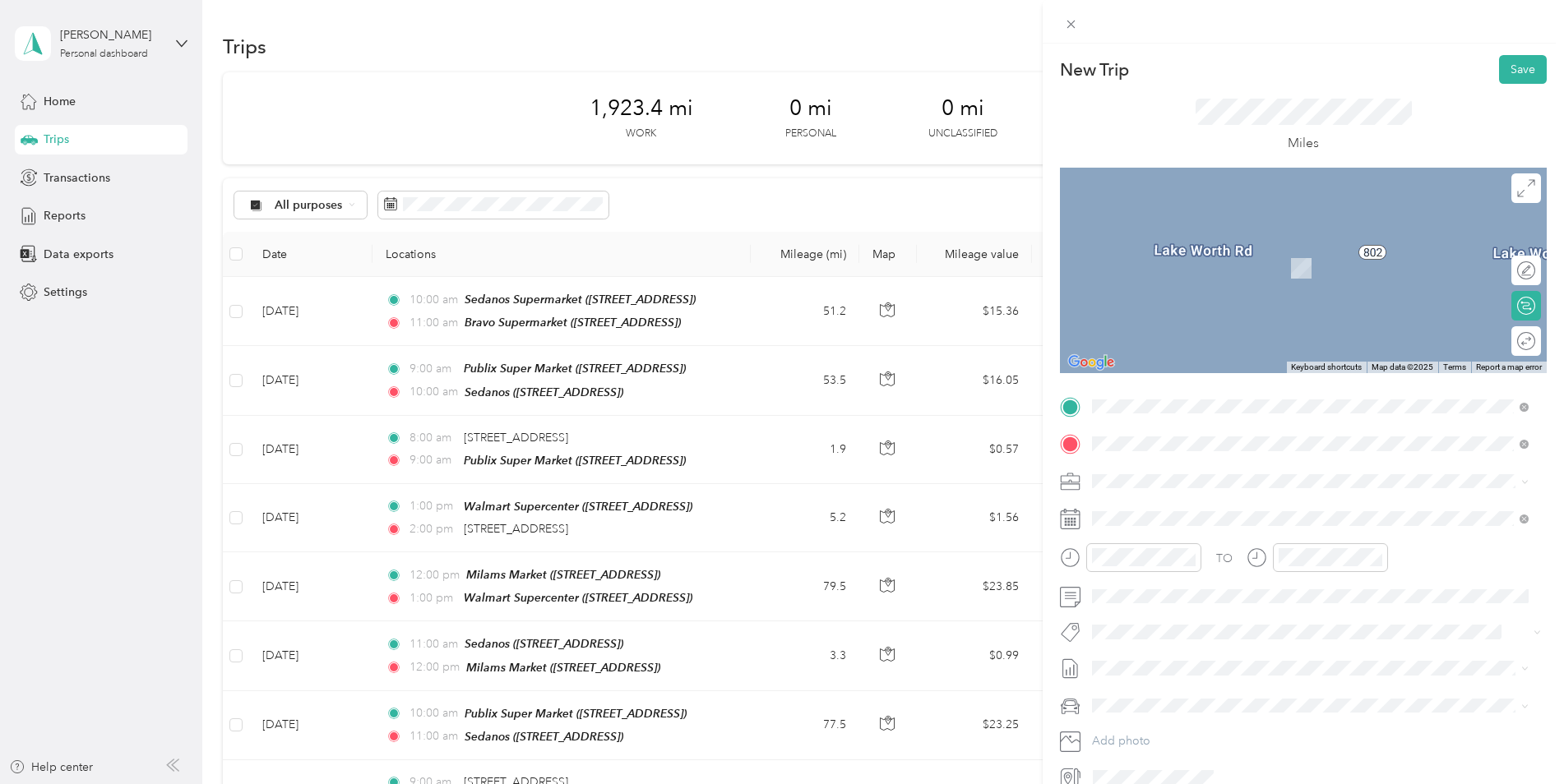 click on "Presidente Supermarket" at bounding box center [1244, 512] 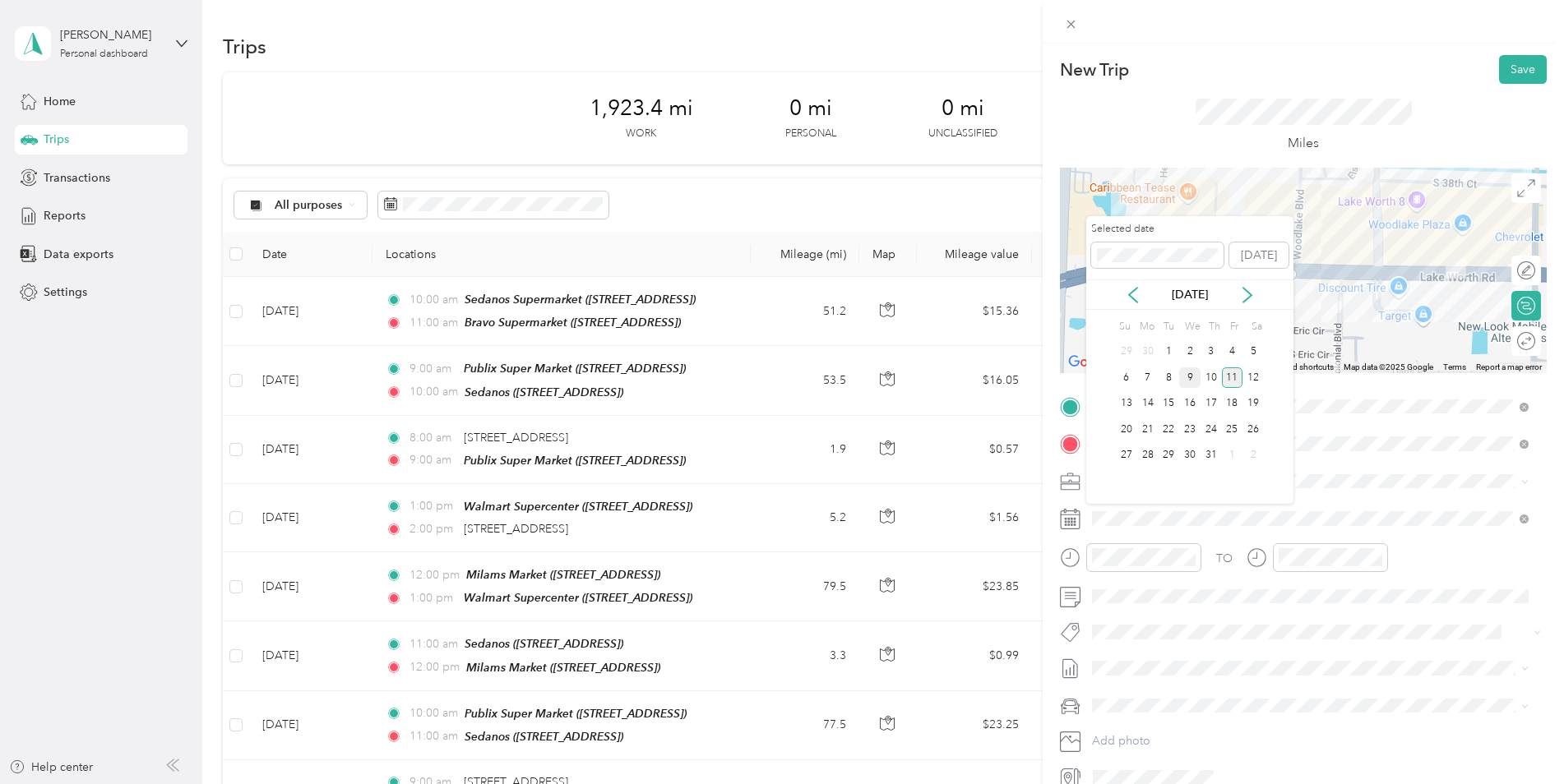 click on "9" at bounding box center (1190, 377) 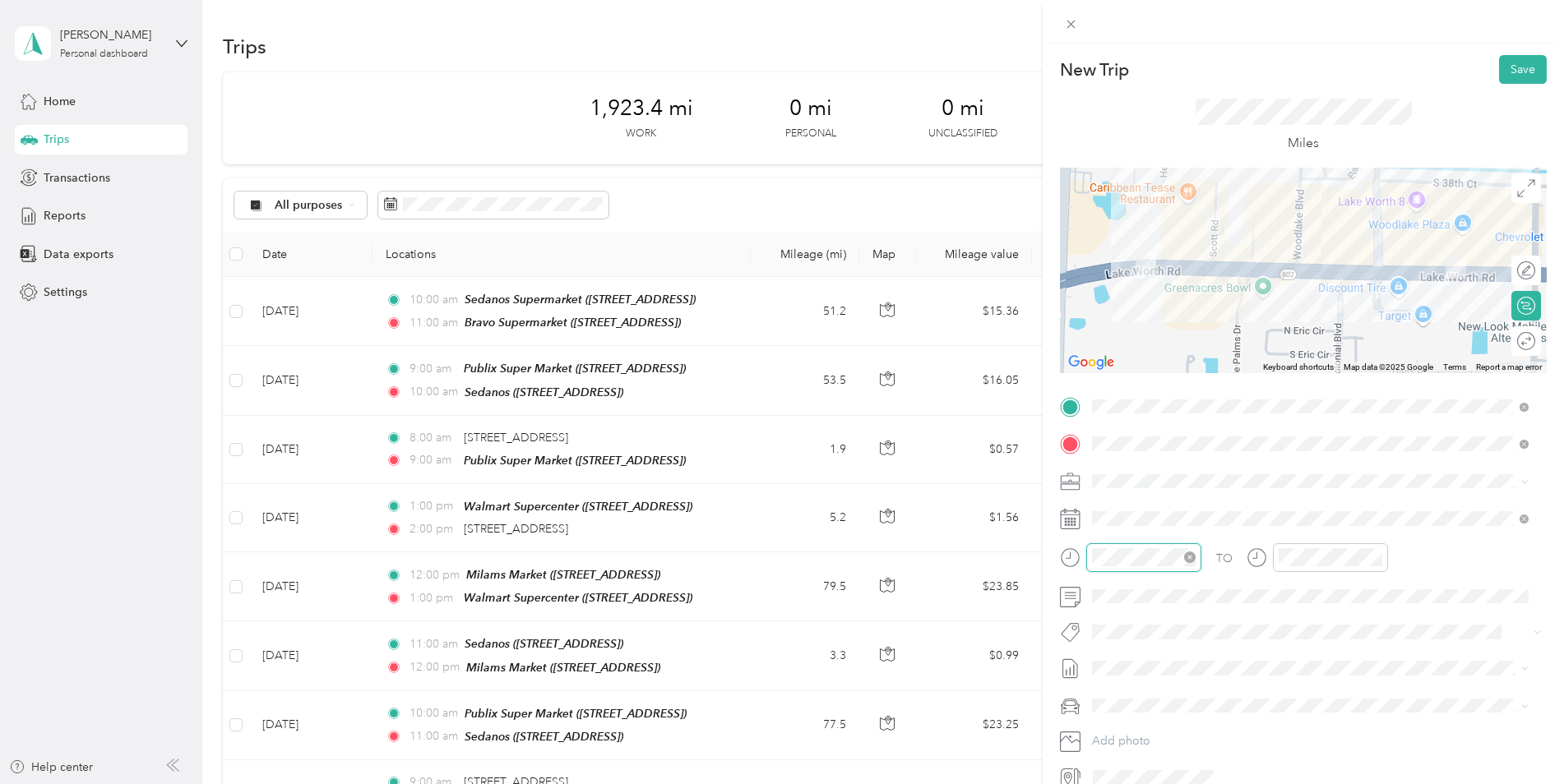 scroll, scrollTop: 46, scrollLeft: 0, axis: vertical 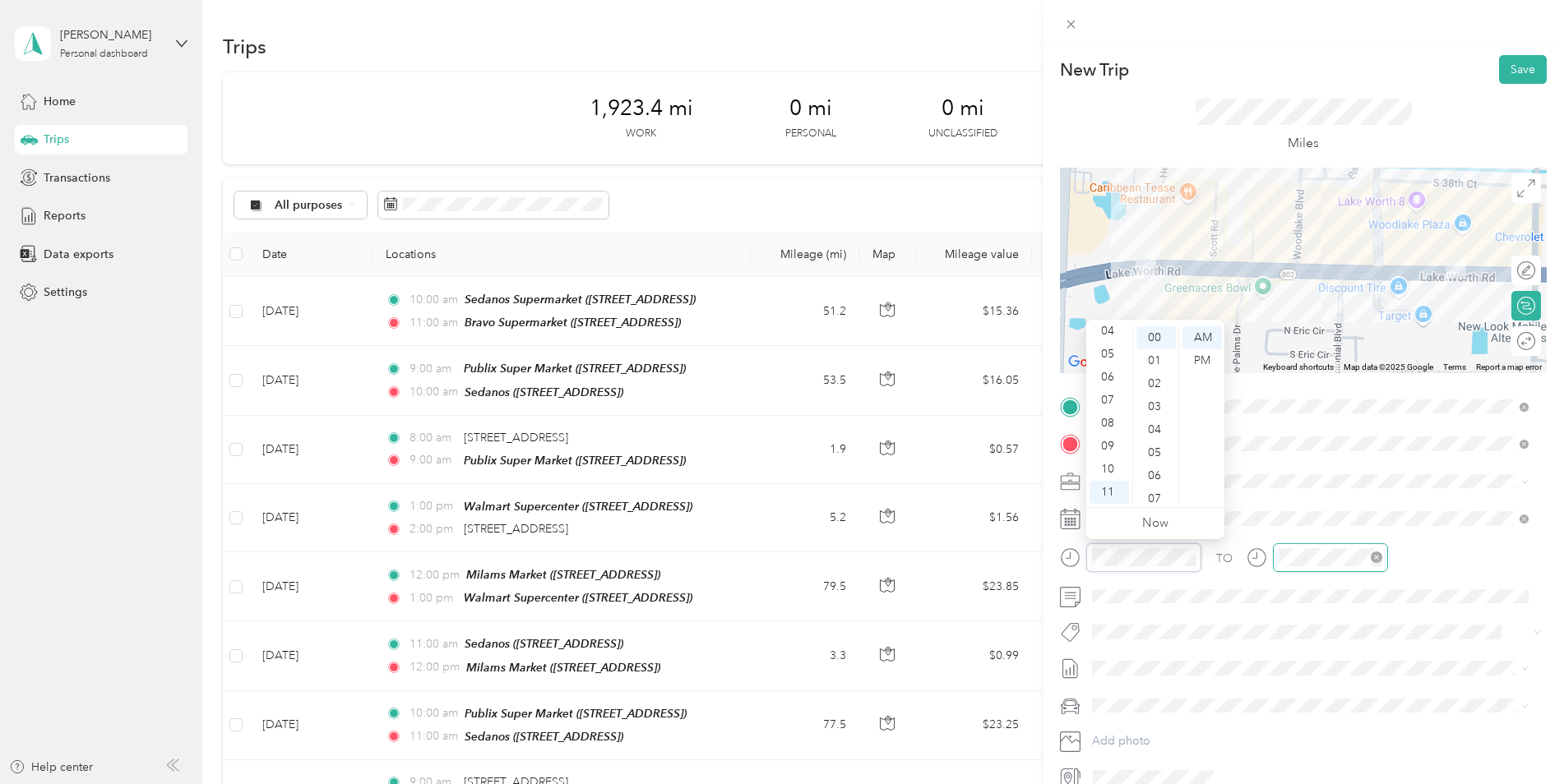 click at bounding box center (1330, 557) 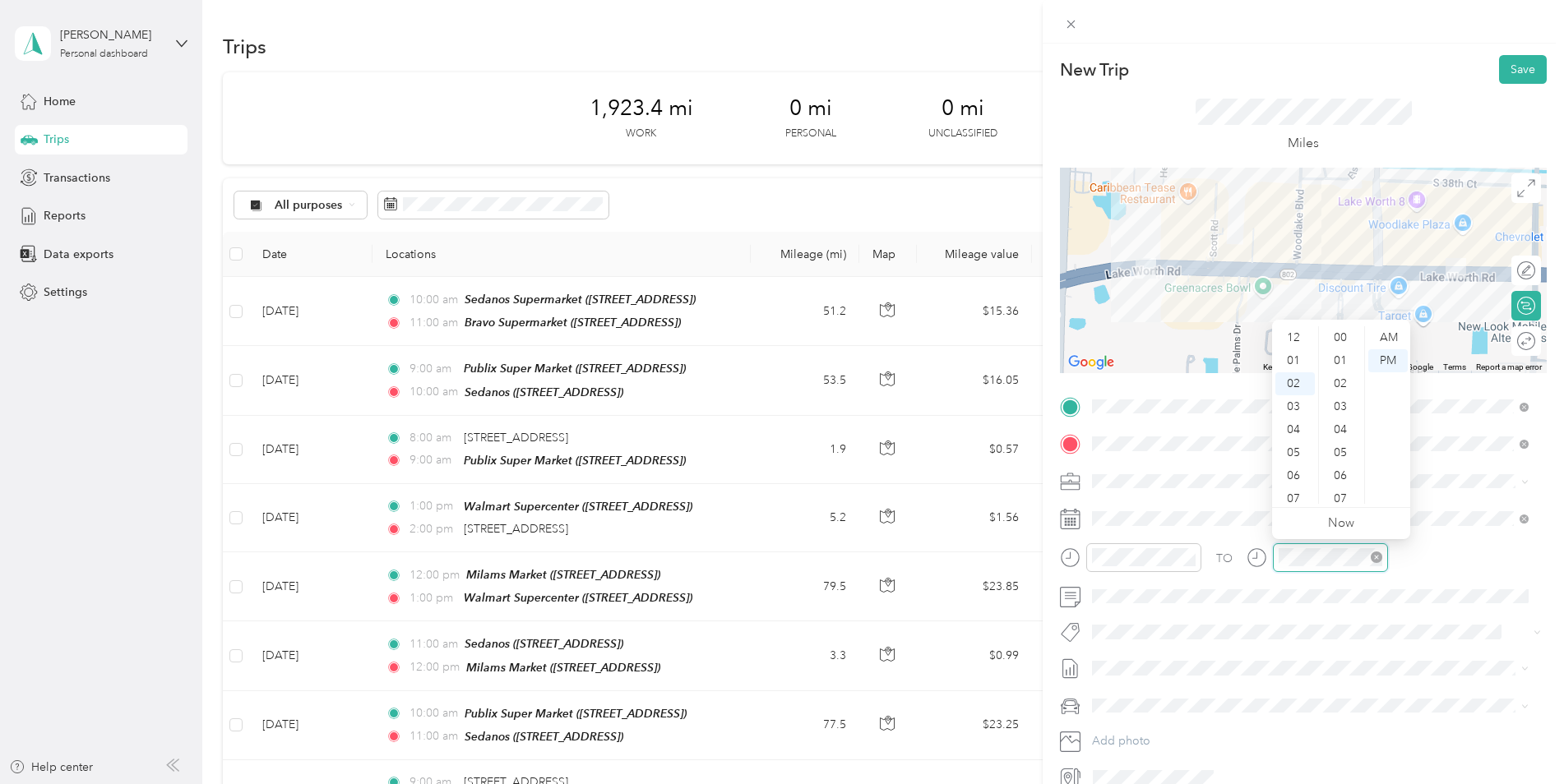 click at bounding box center [1330, 557] 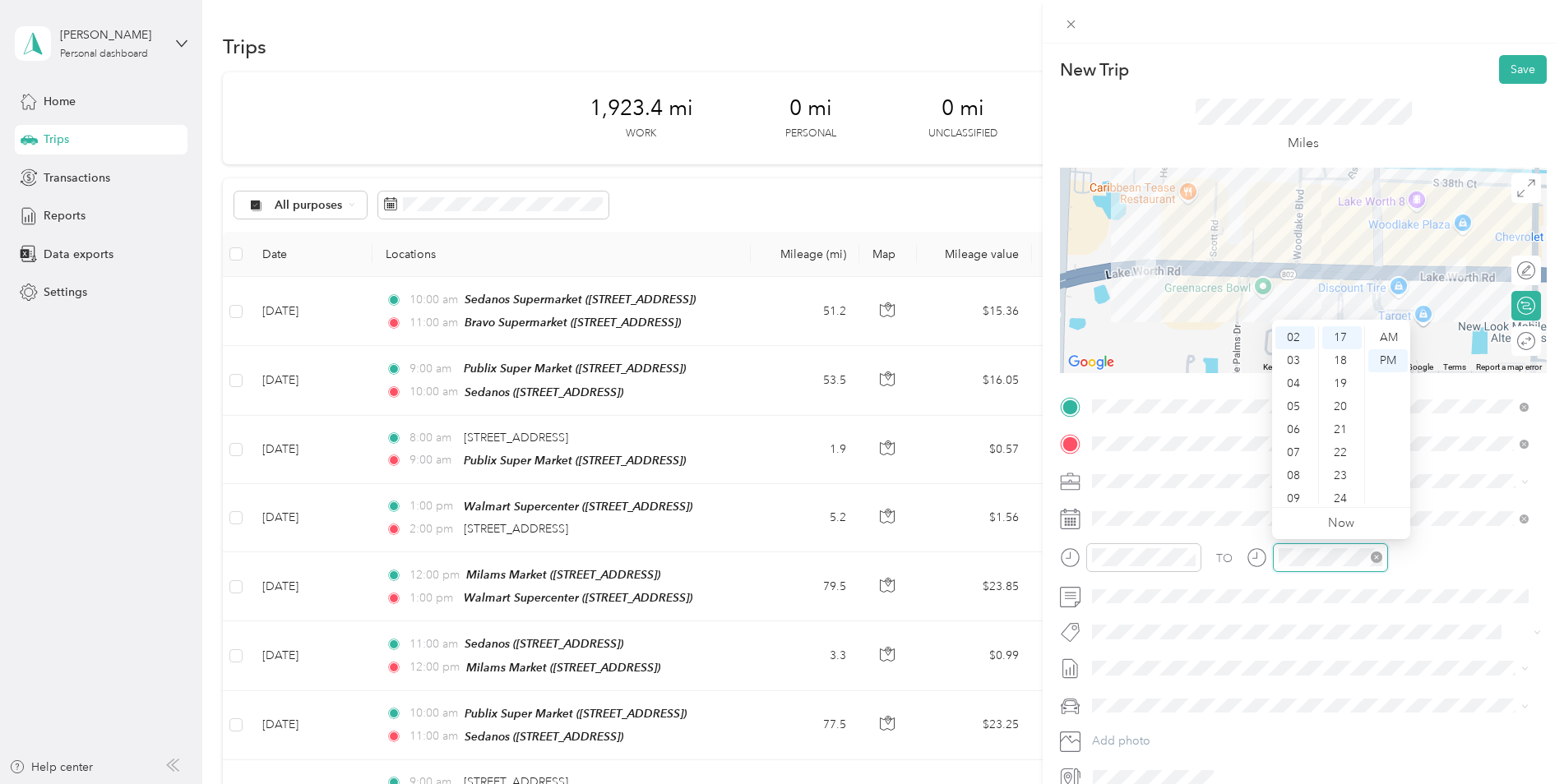 scroll, scrollTop: 1, scrollLeft: 0, axis: vertical 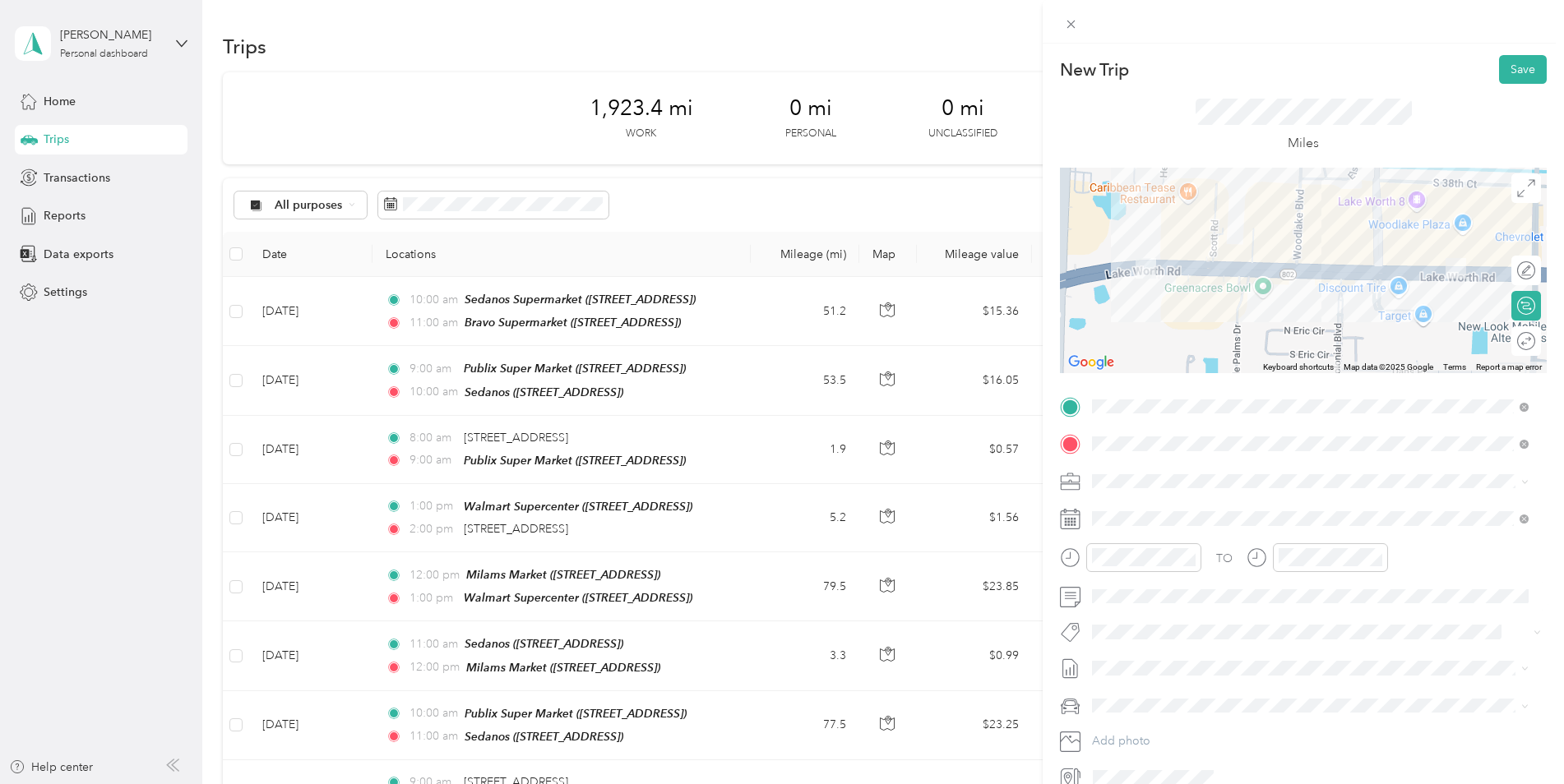 click on "[DATE] - [DATE]" at bounding box center (1133, 722) 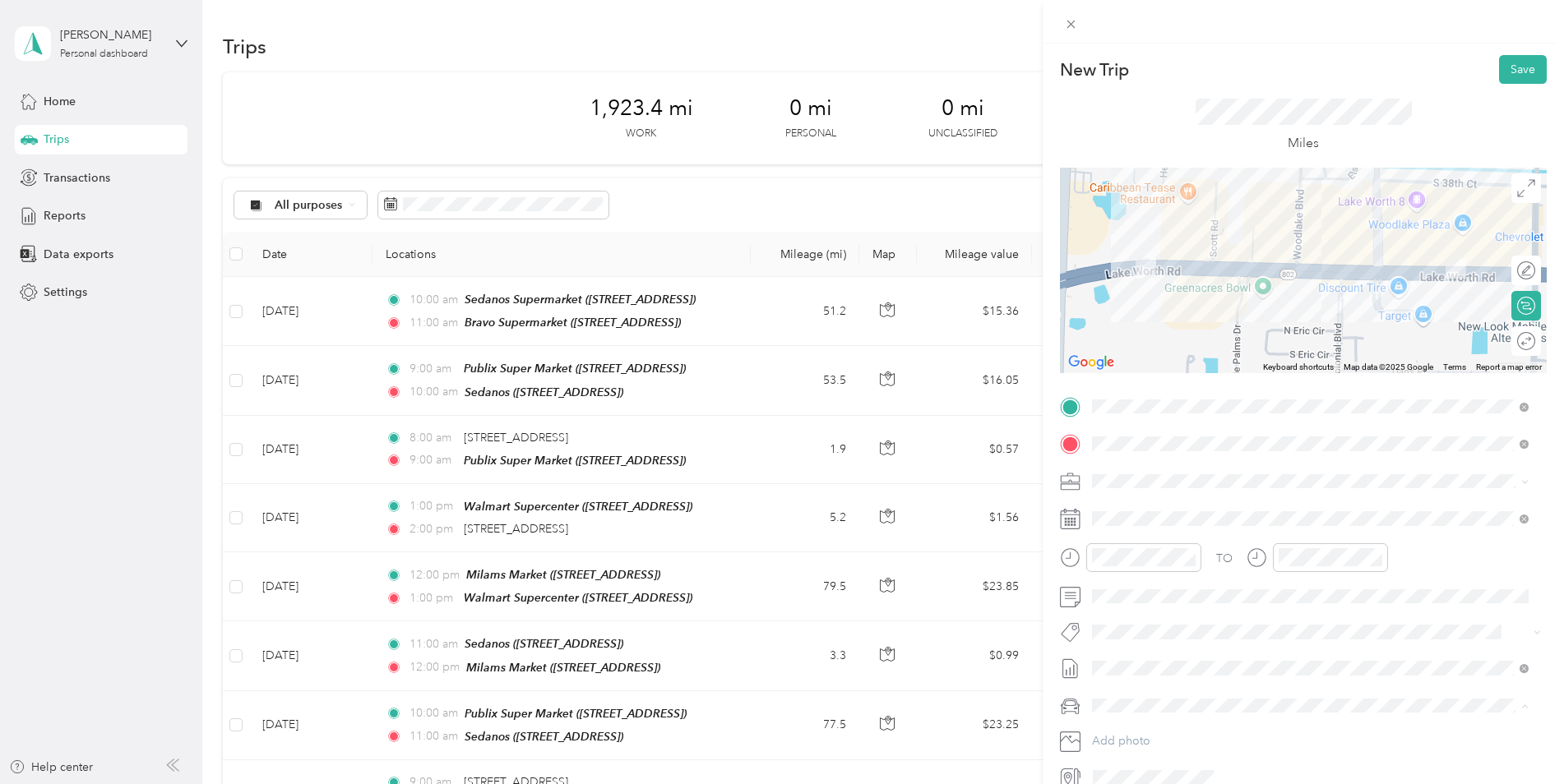 click on "Main cCar" at bounding box center (1123, 734) 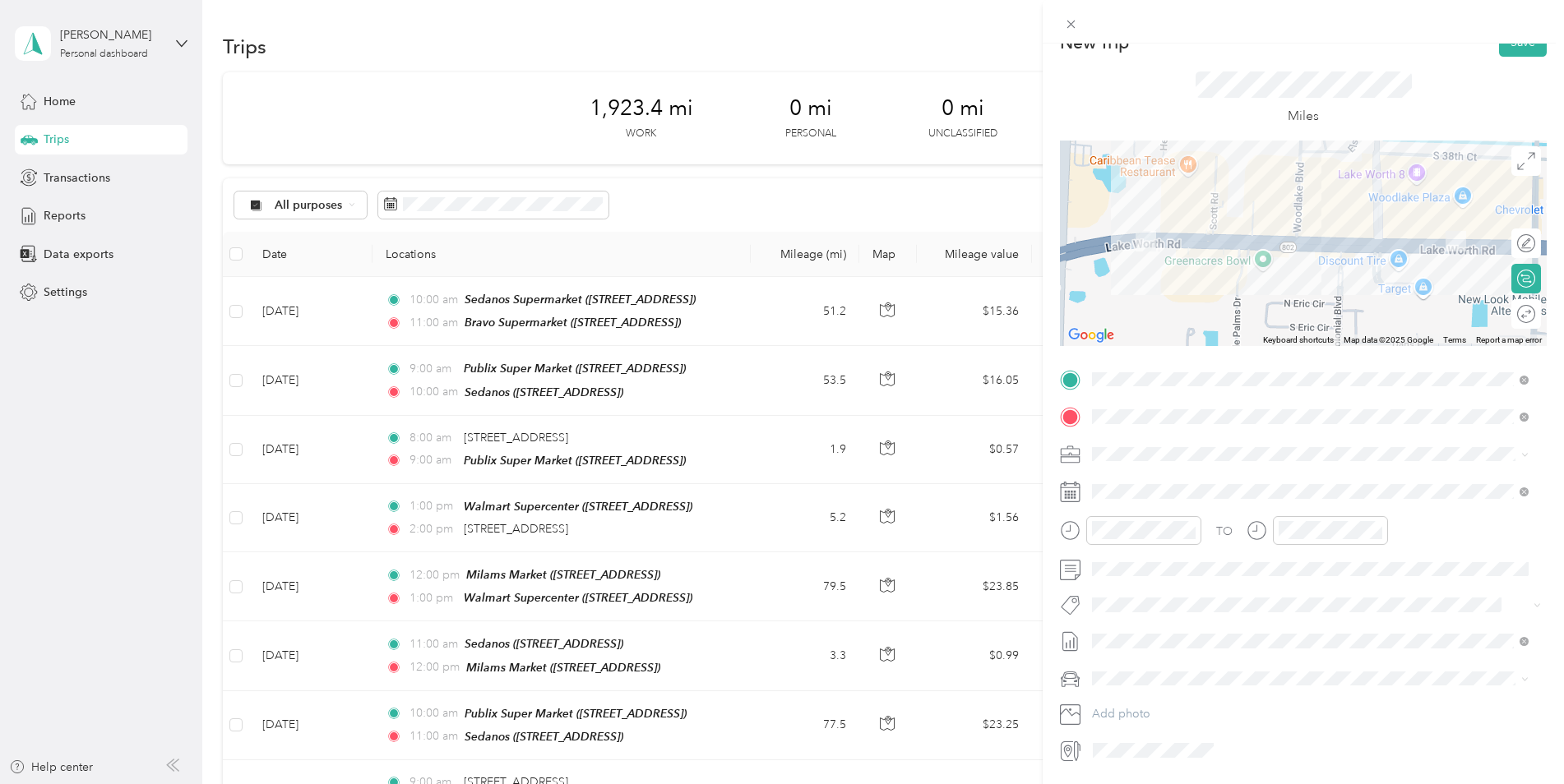 scroll, scrollTop: 0, scrollLeft: 0, axis: both 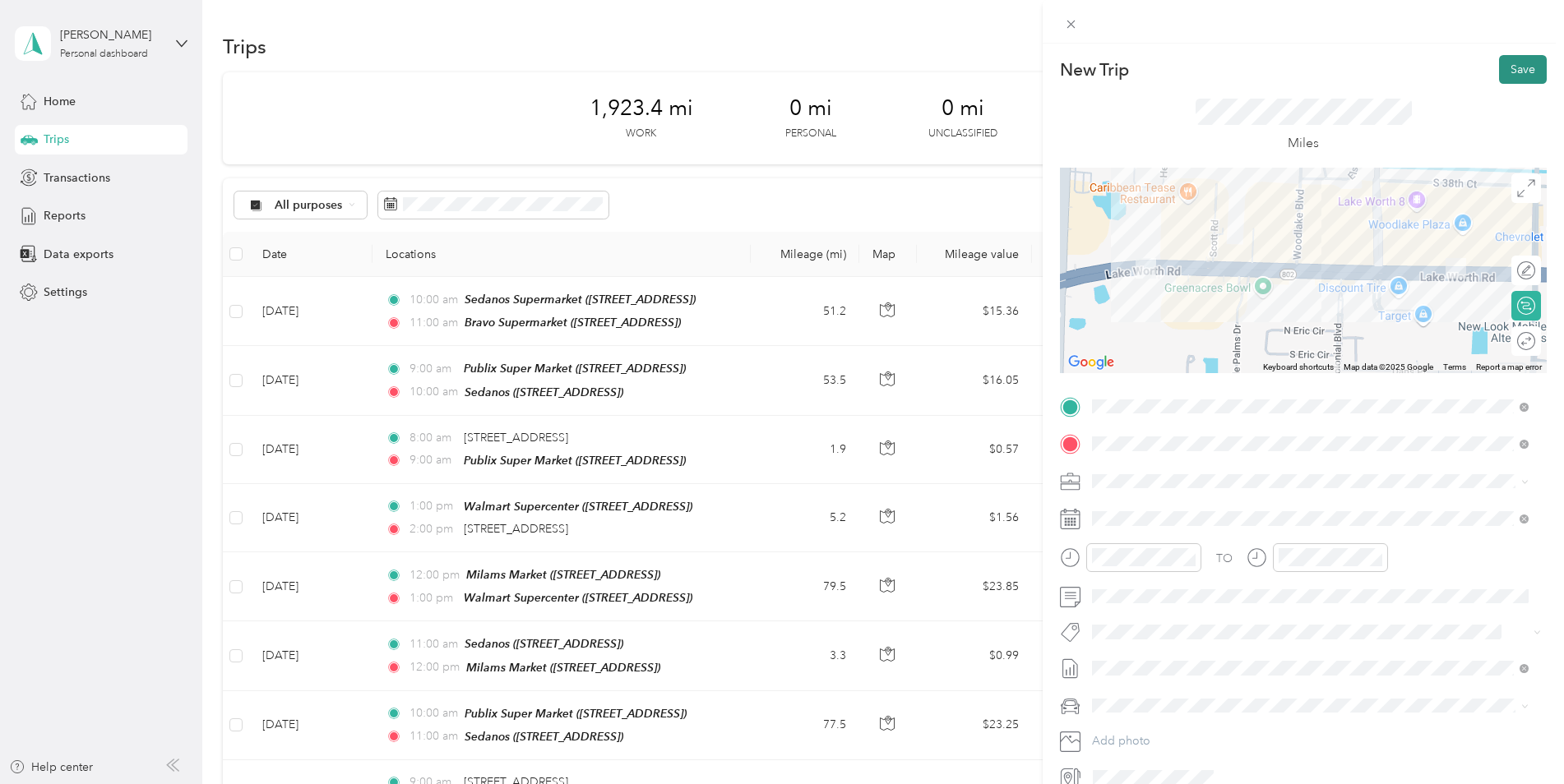 click on "Save" at bounding box center [1523, 69] 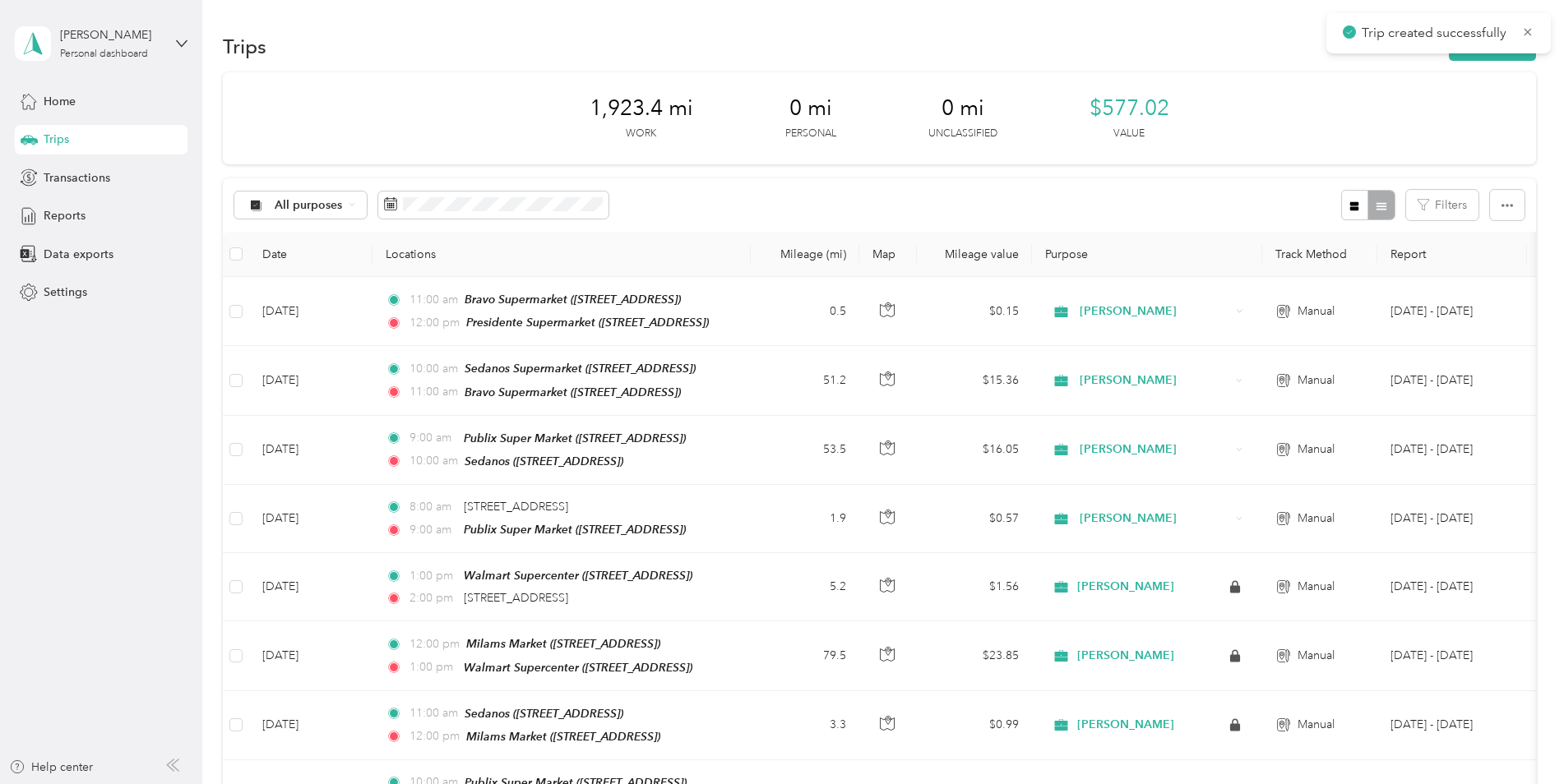 click on "Trips New trip" at bounding box center (879, 46) 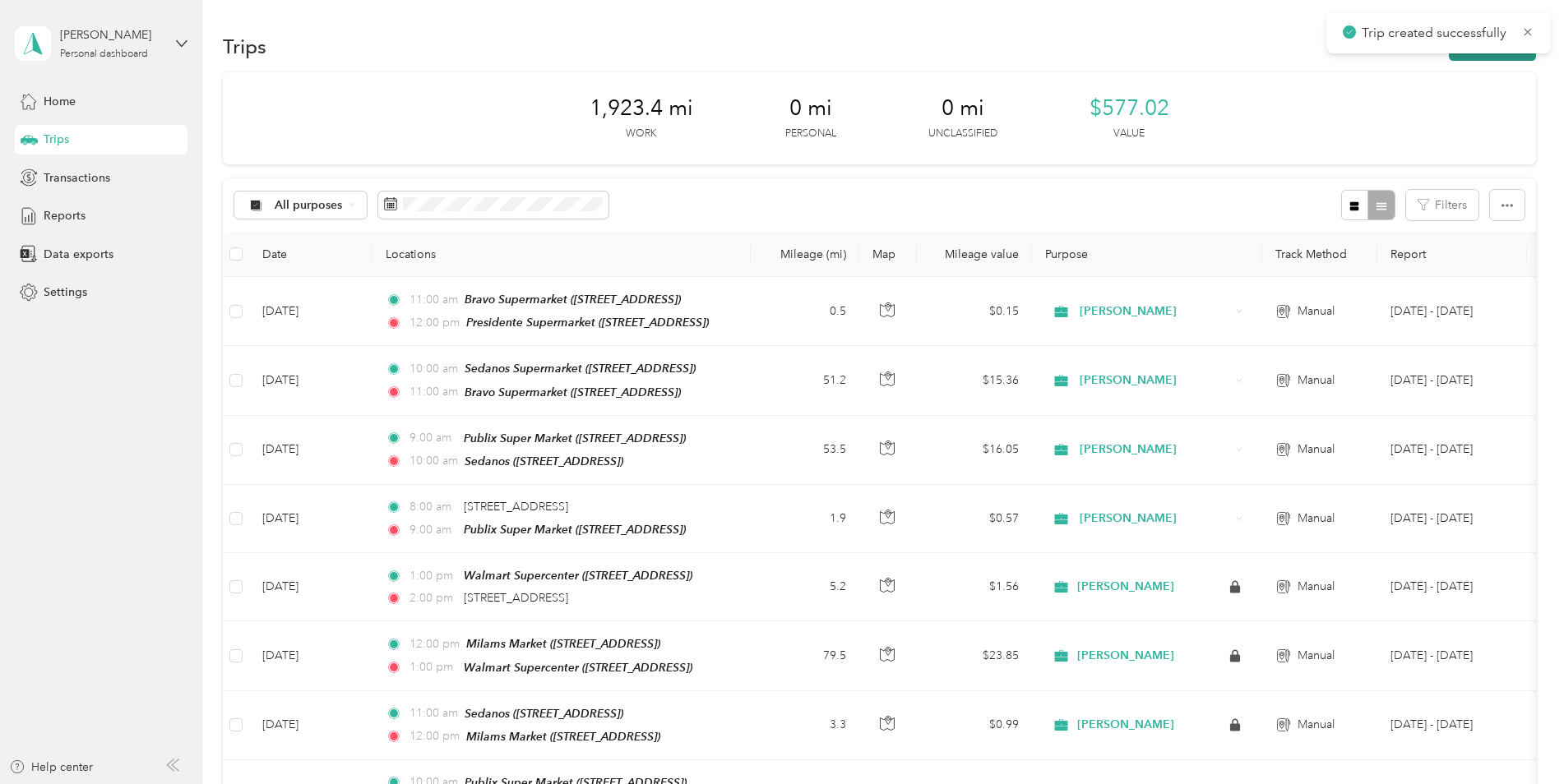 click on "New trip" at bounding box center [1492, 46] 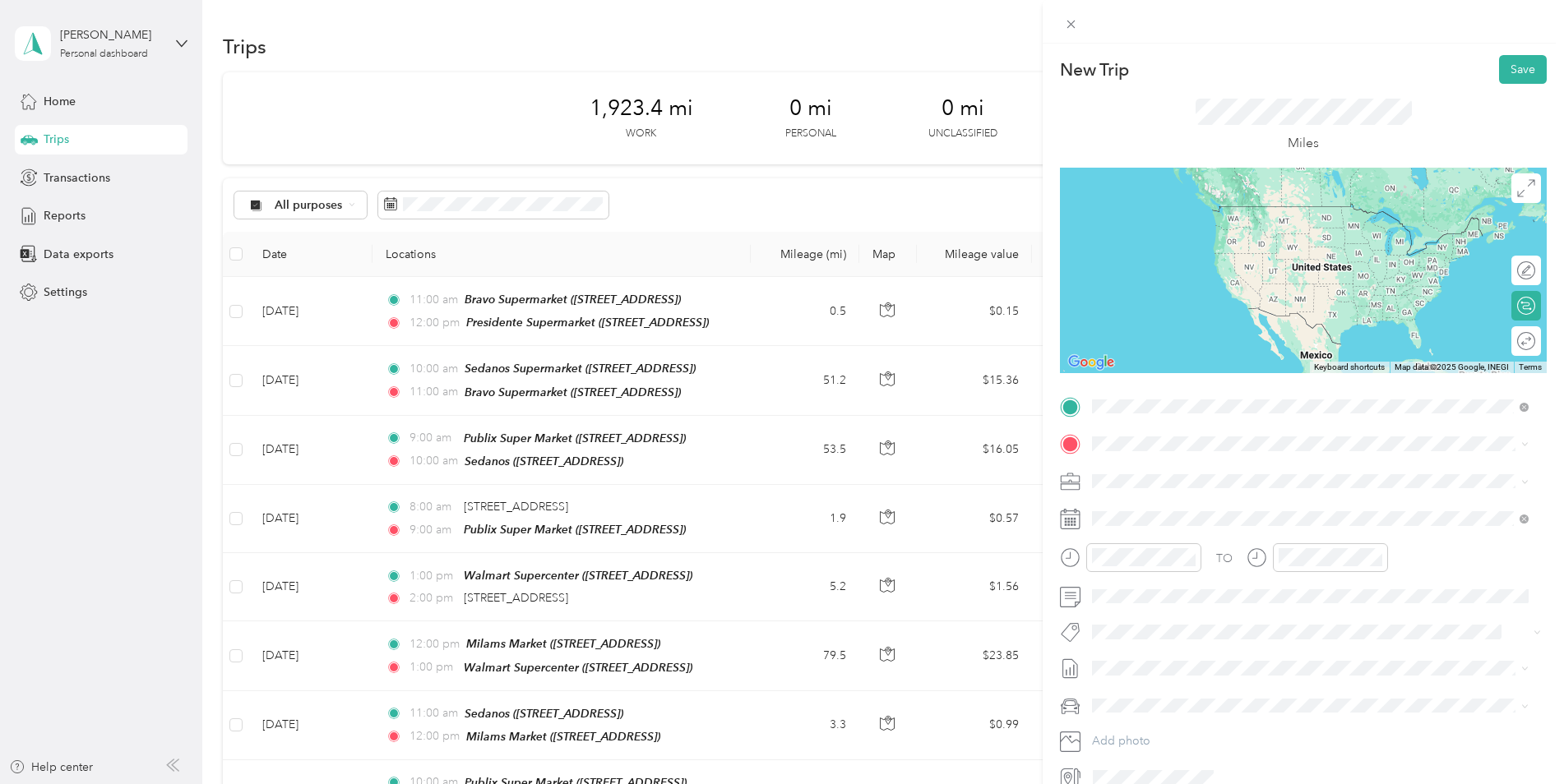 click on "[STREET_ADDRESS]" at bounding box center [1175, 496] 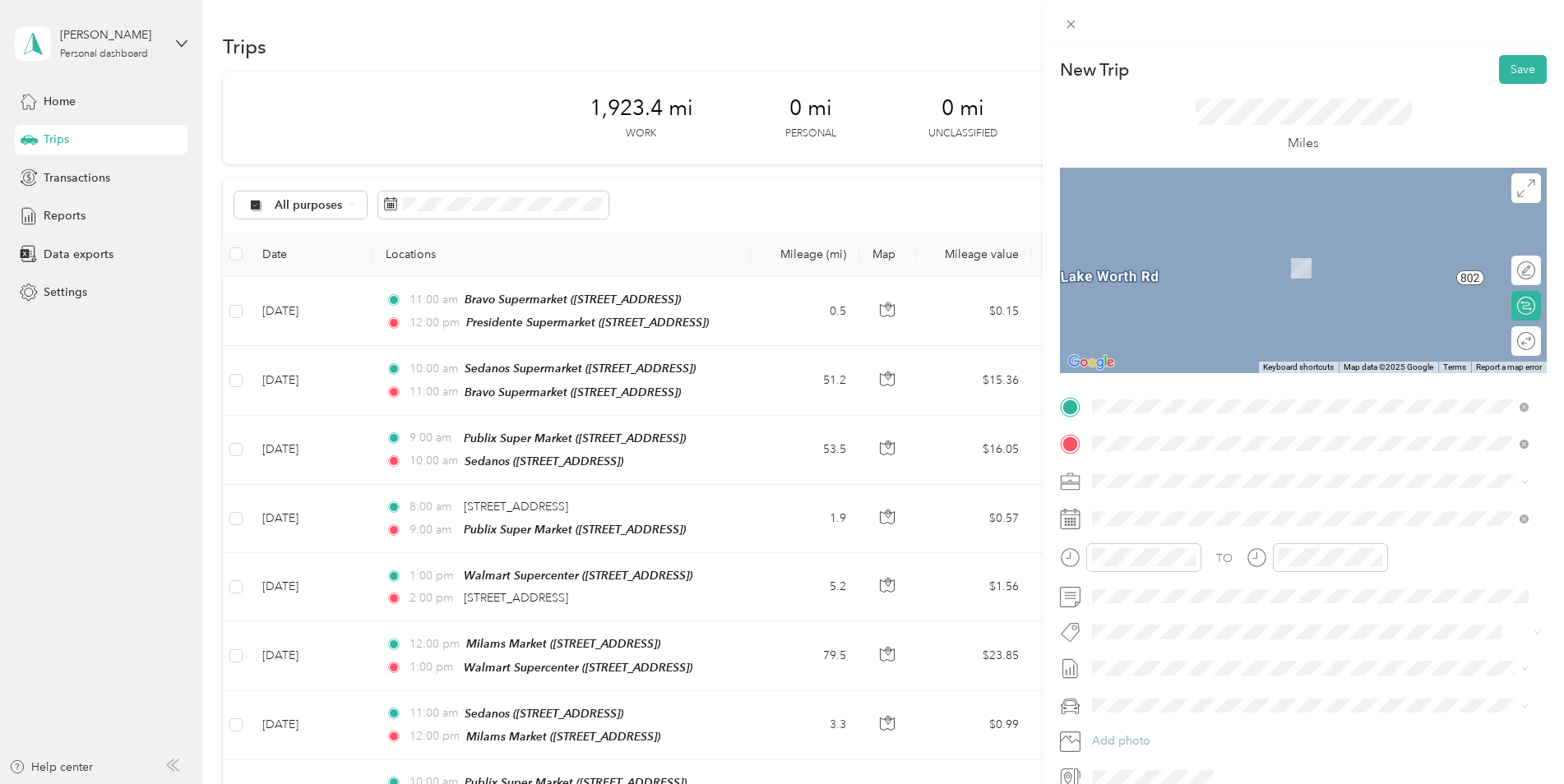 click on "[STREET_ADDRESS]" at bounding box center (1175, 590) 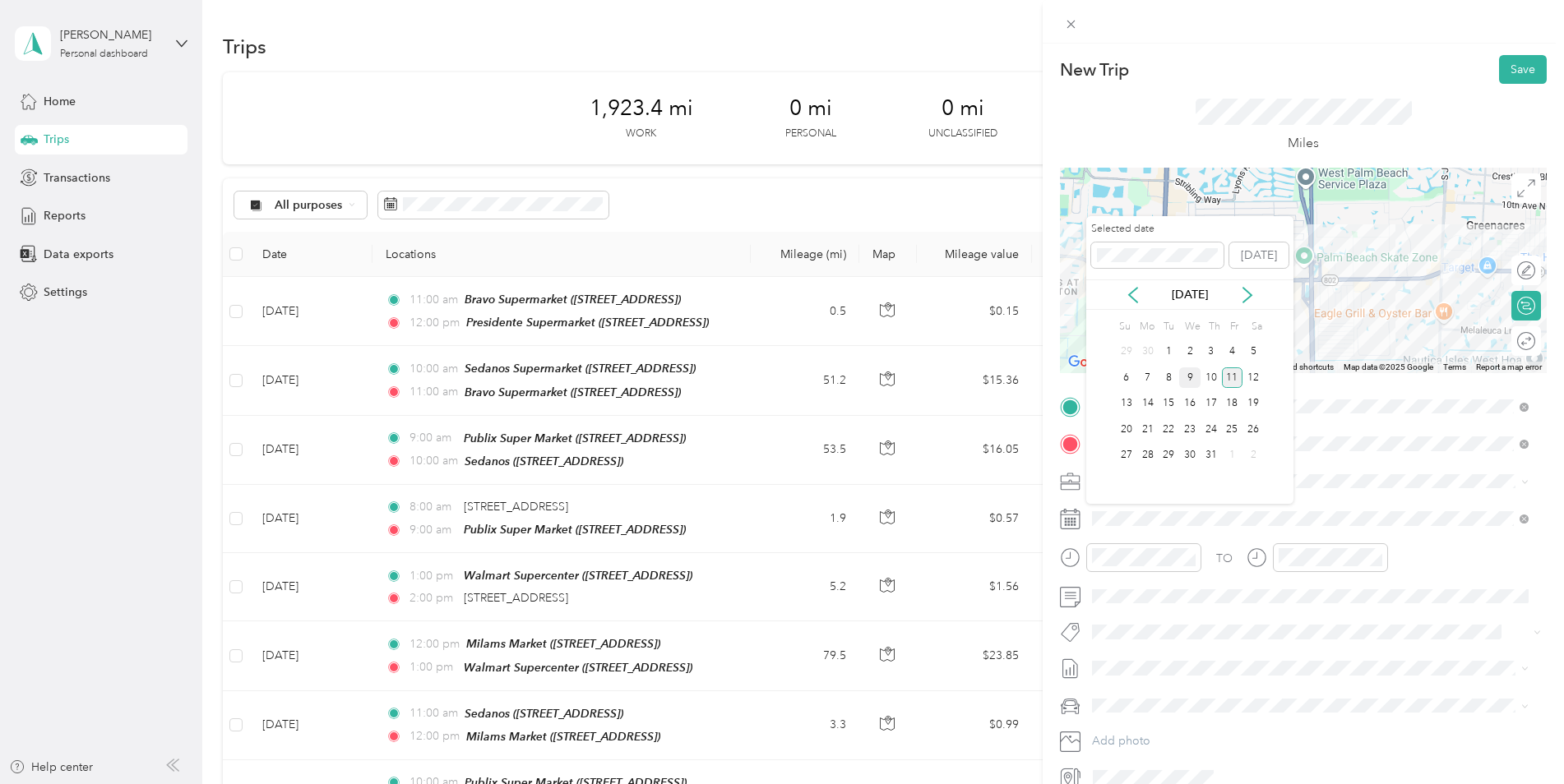 click on "9" at bounding box center (1190, 377) 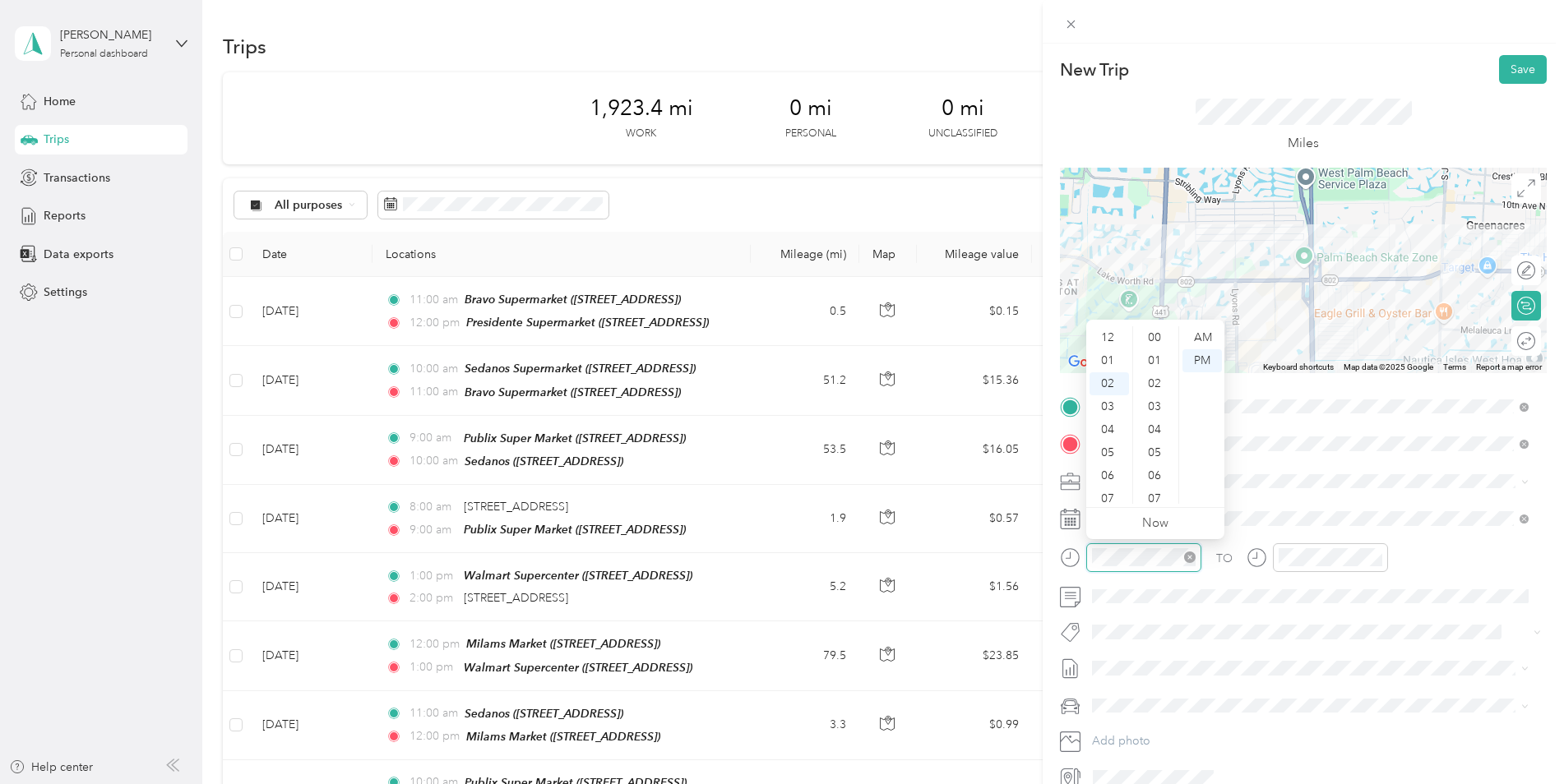 scroll, scrollTop: 391, scrollLeft: 0, axis: vertical 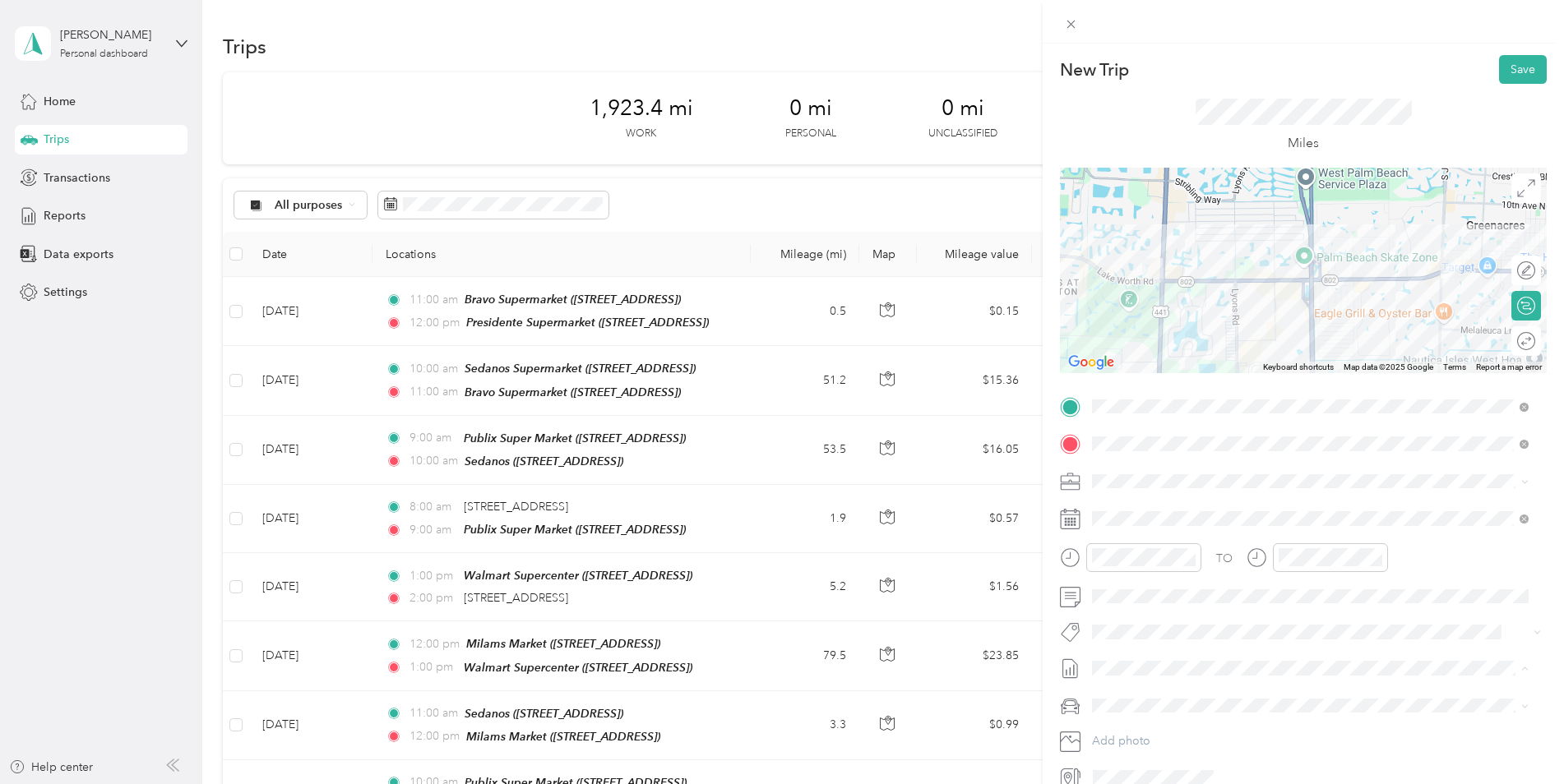 click on "[DATE] - [DATE]" at bounding box center [1133, 722] 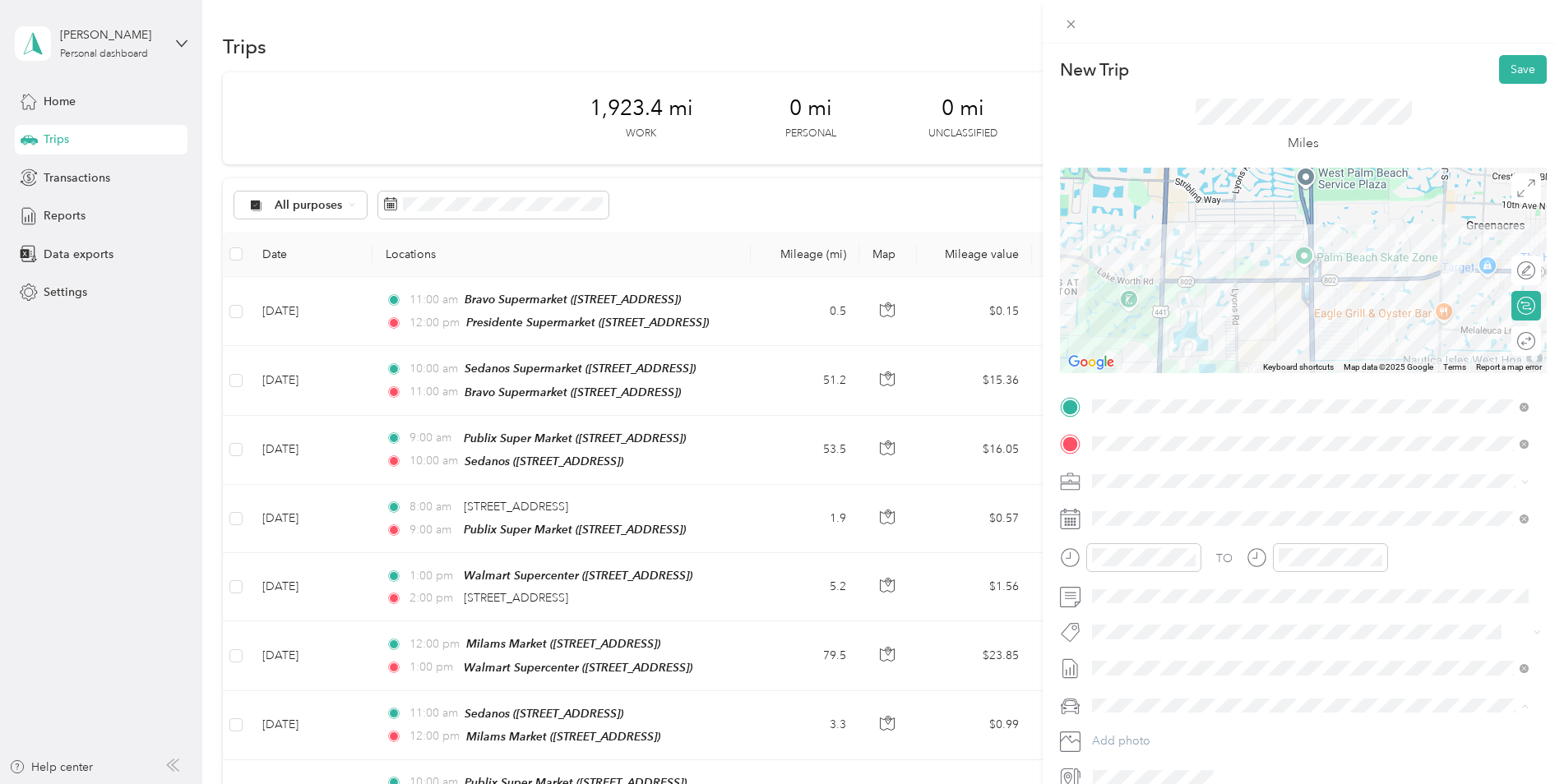 click on "Main cCar" at bounding box center [1123, 734] 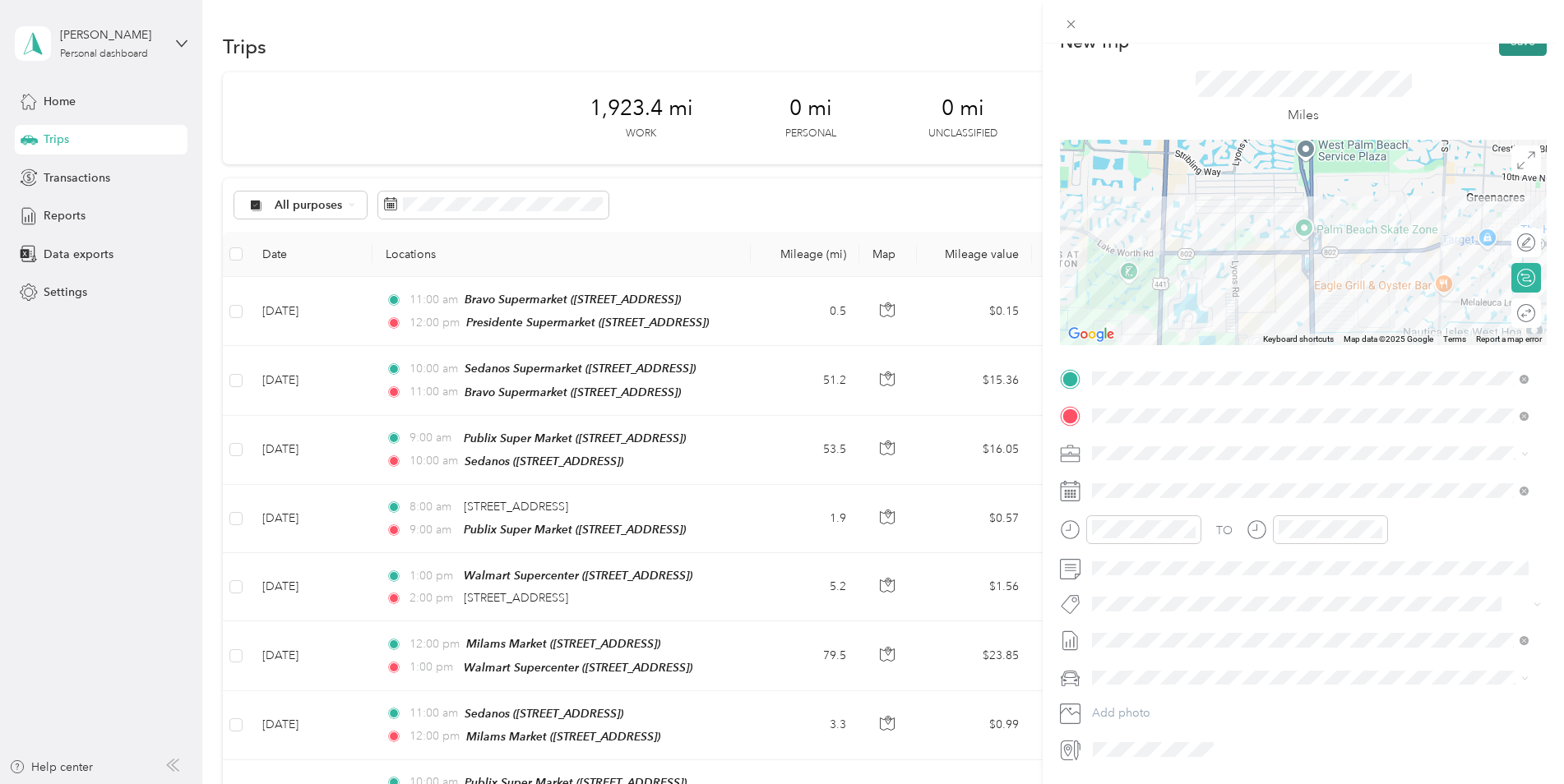 scroll, scrollTop: 0, scrollLeft: 0, axis: both 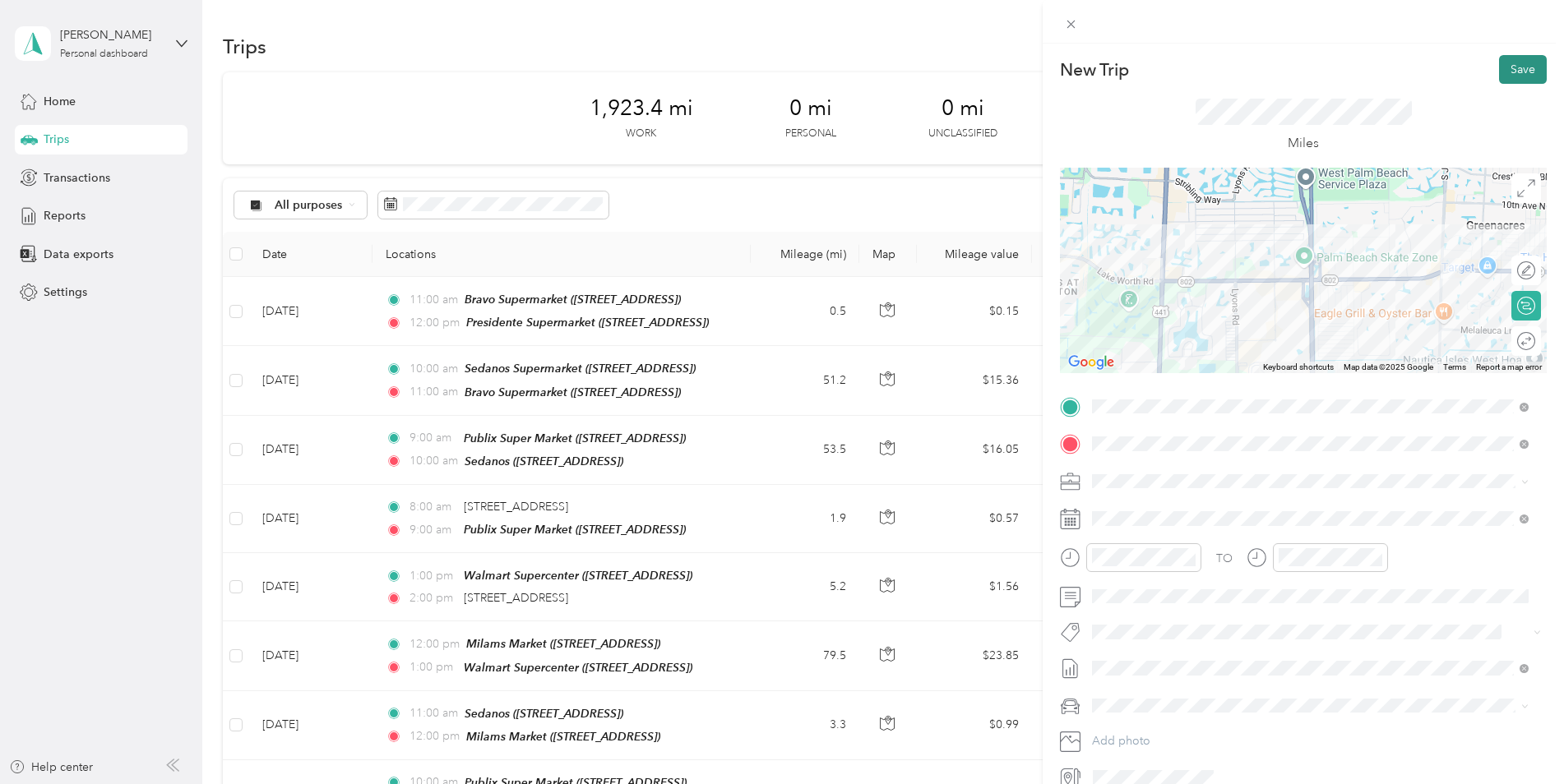 click on "Save" at bounding box center (1523, 69) 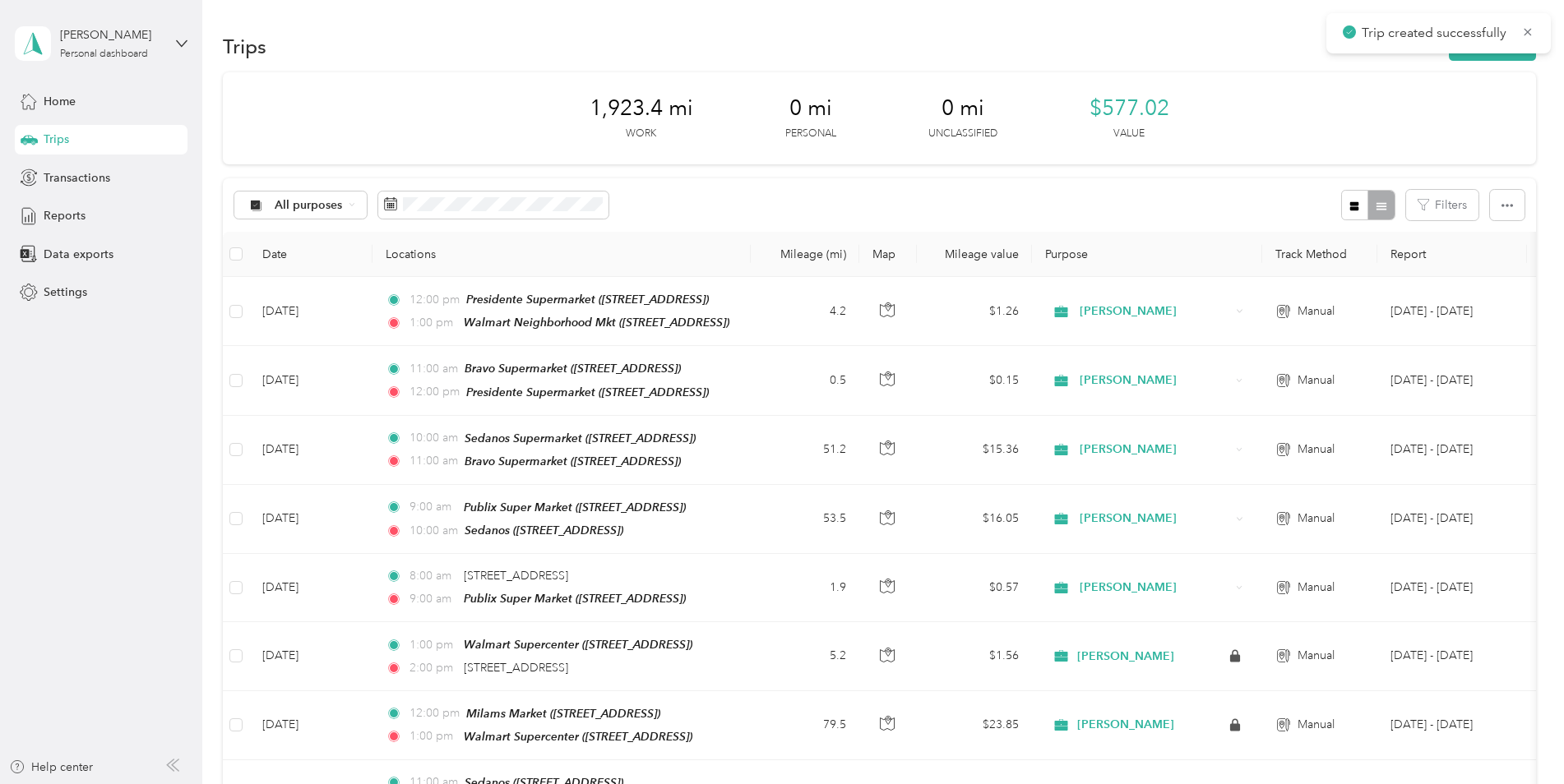 click on "Trips New trip" at bounding box center (879, 46) 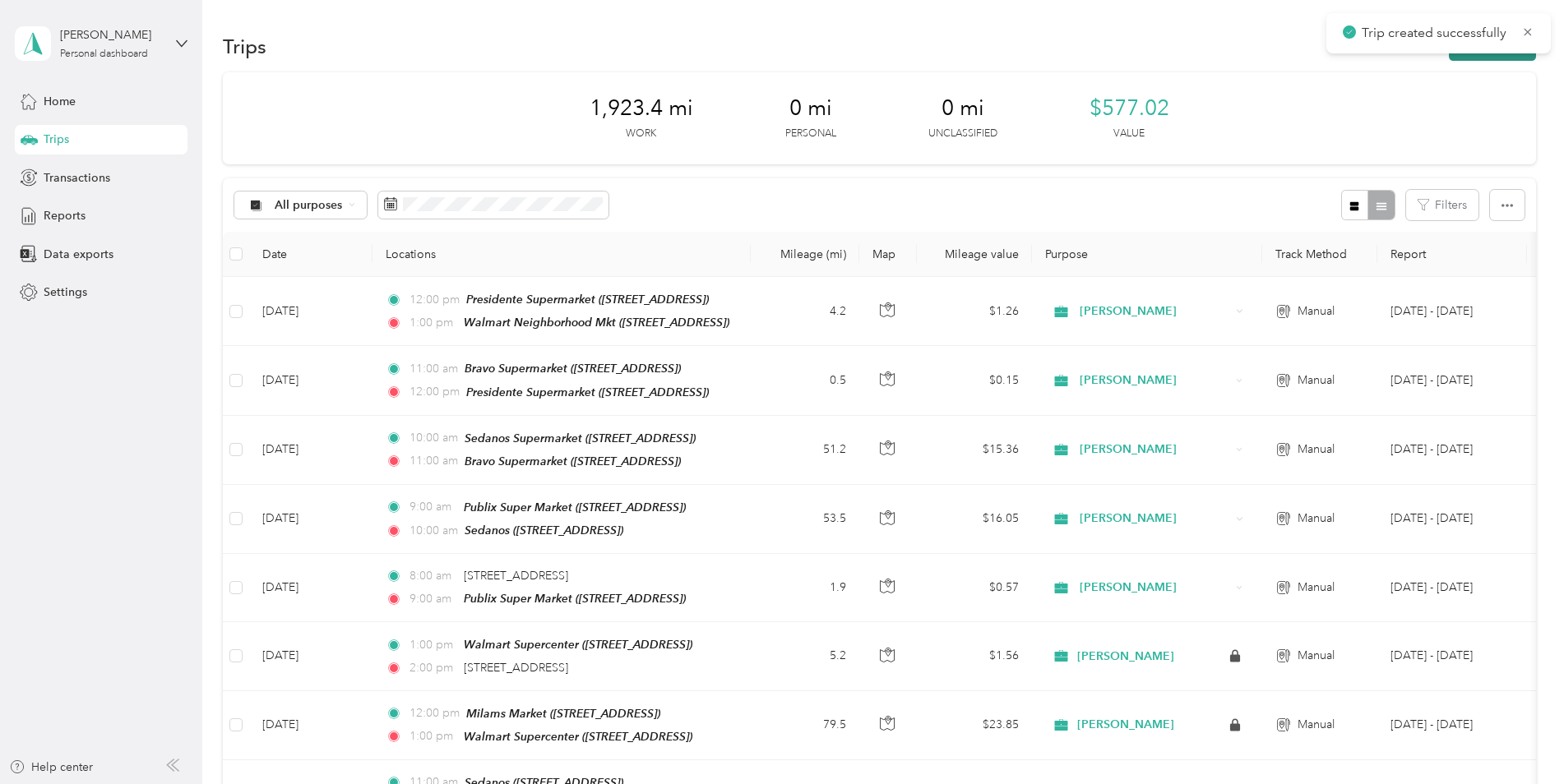 click on "New trip" at bounding box center (1492, 46) 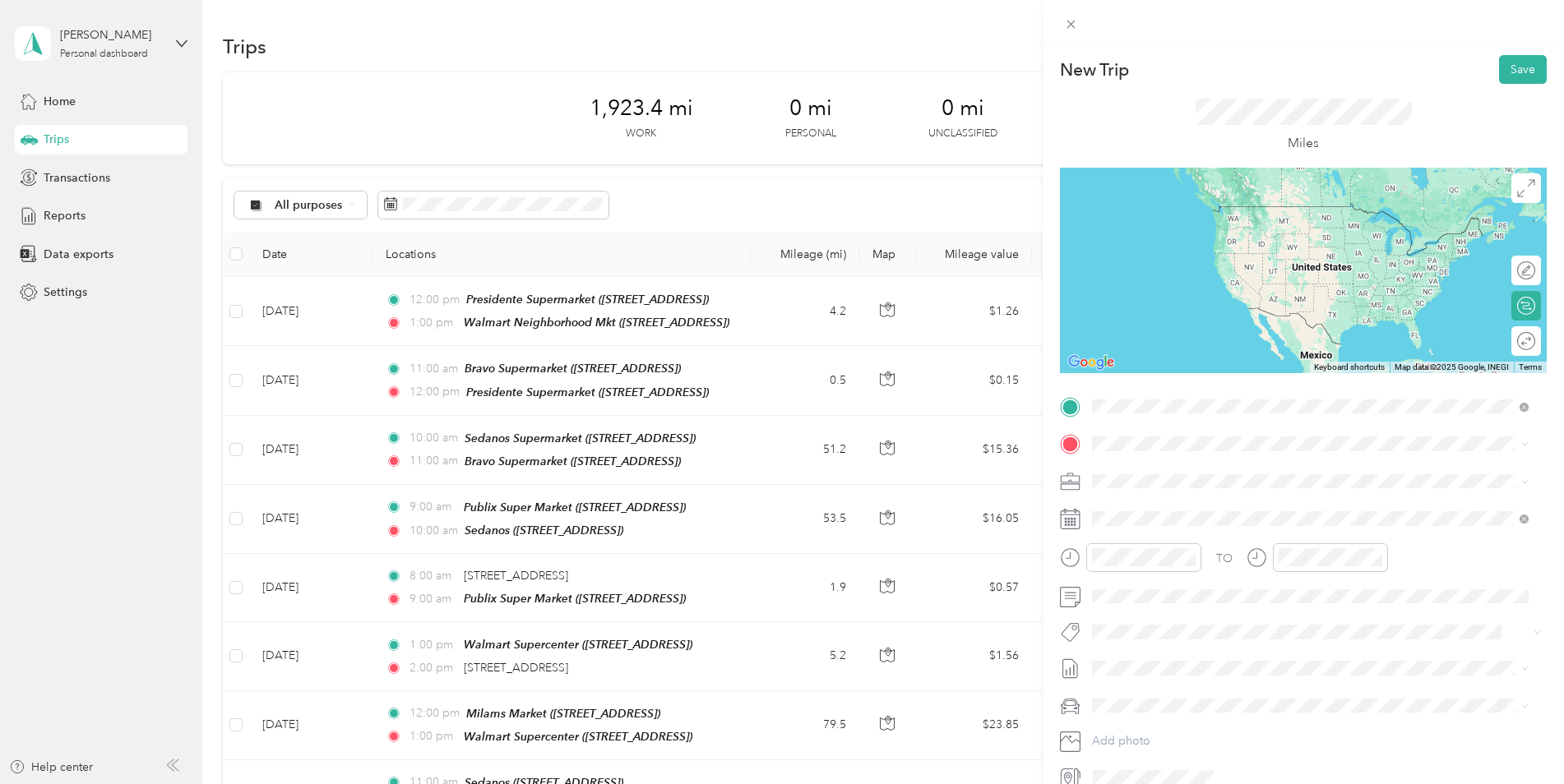 click on "[STREET_ADDRESS]" at bounding box center (1175, 496) 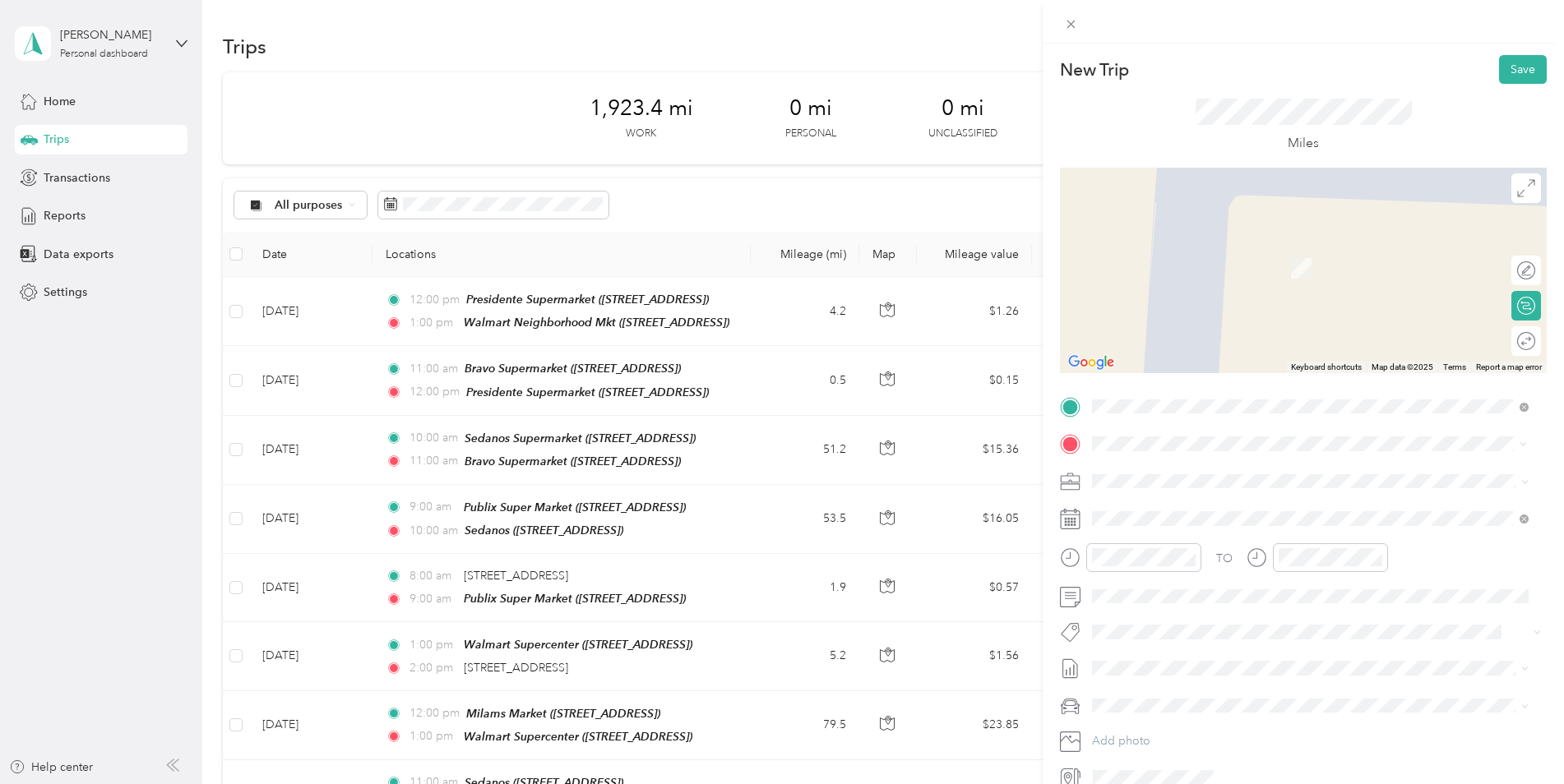 click on "[STREET_ADDRESS][US_STATE]" at bounding box center [1205, 594] 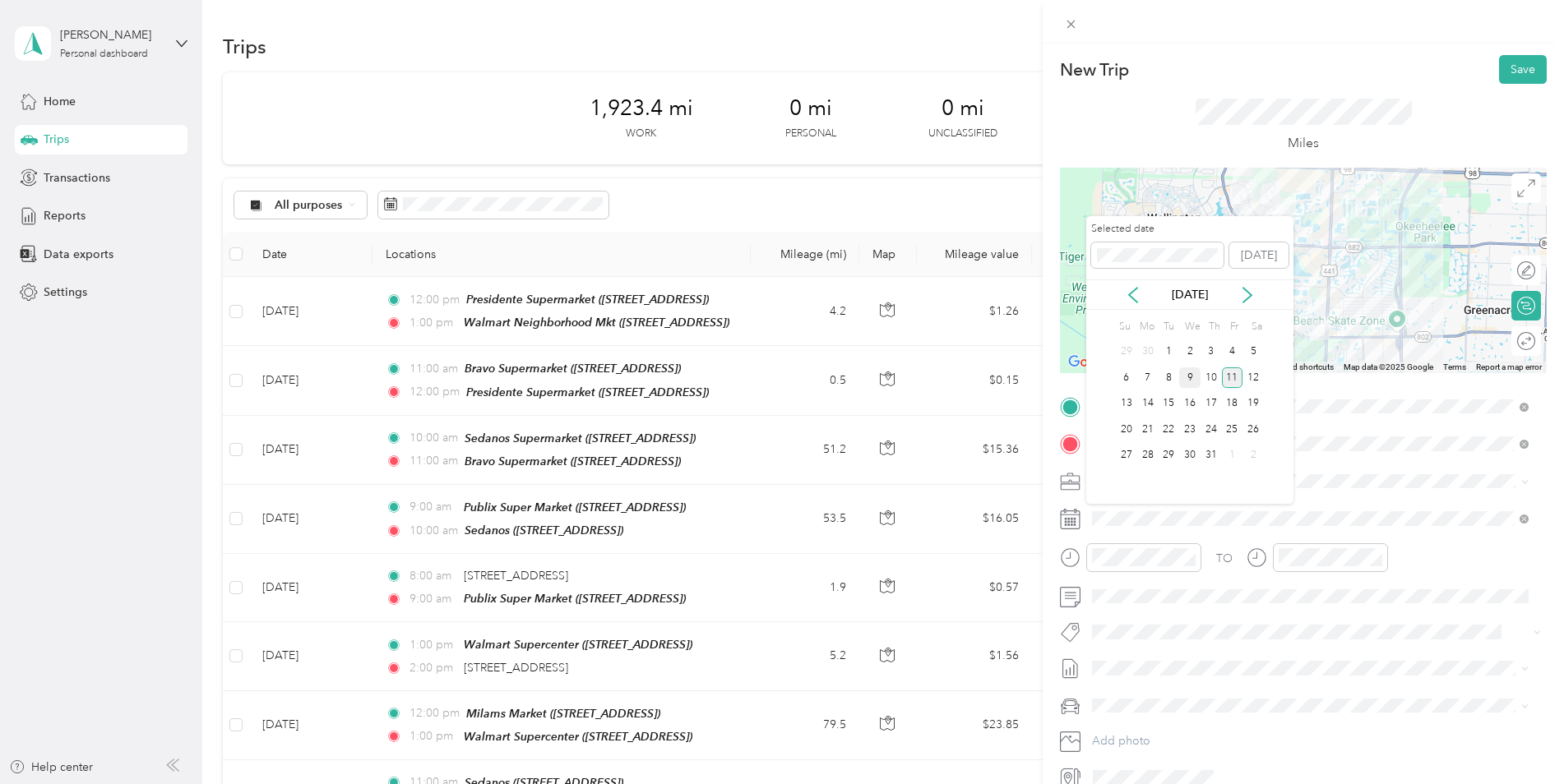 click on "9" at bounding box center (1190, 377) 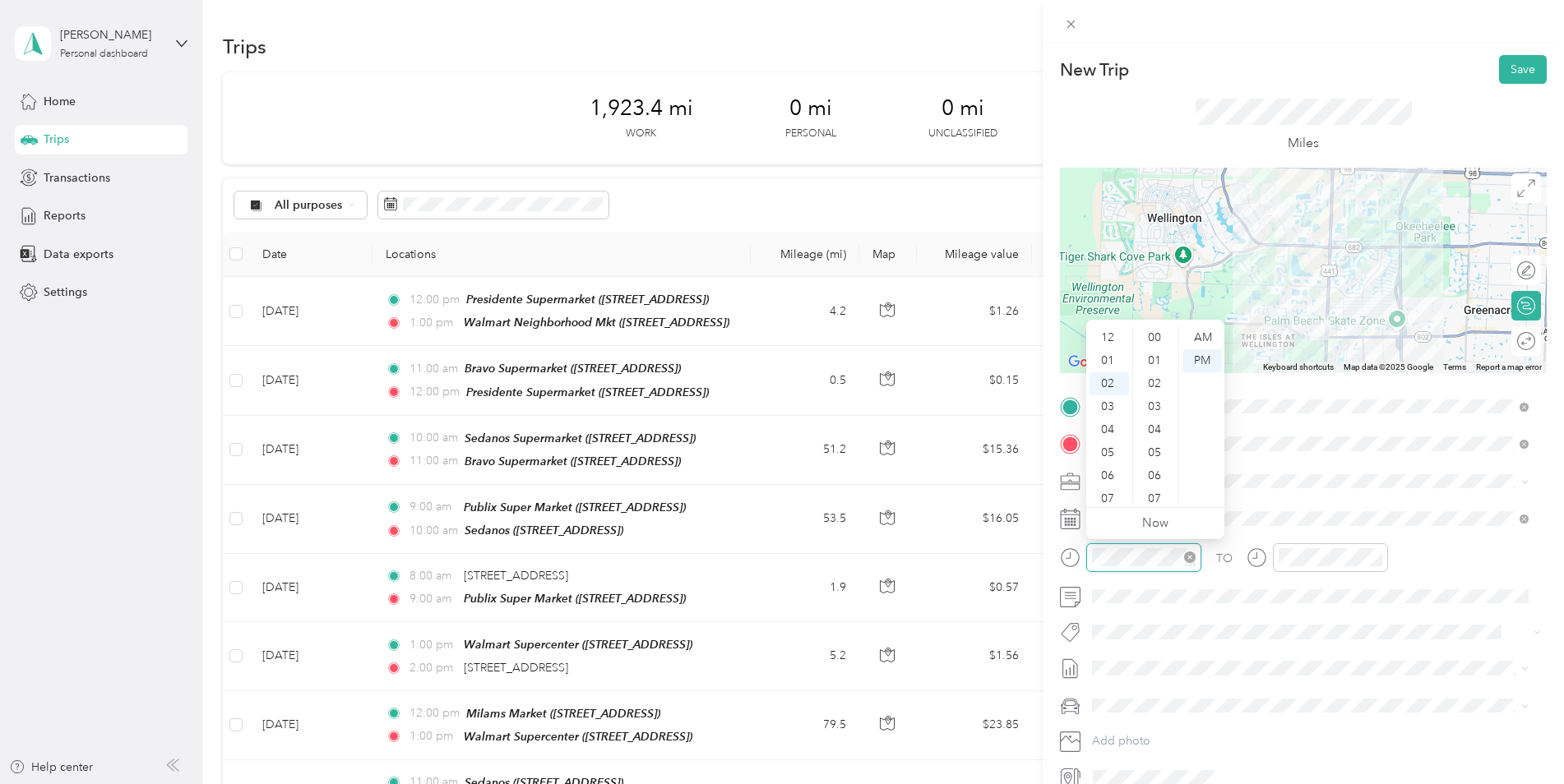 scroll, scrollTop: 46, scrollLeft: 0, axis: vertical 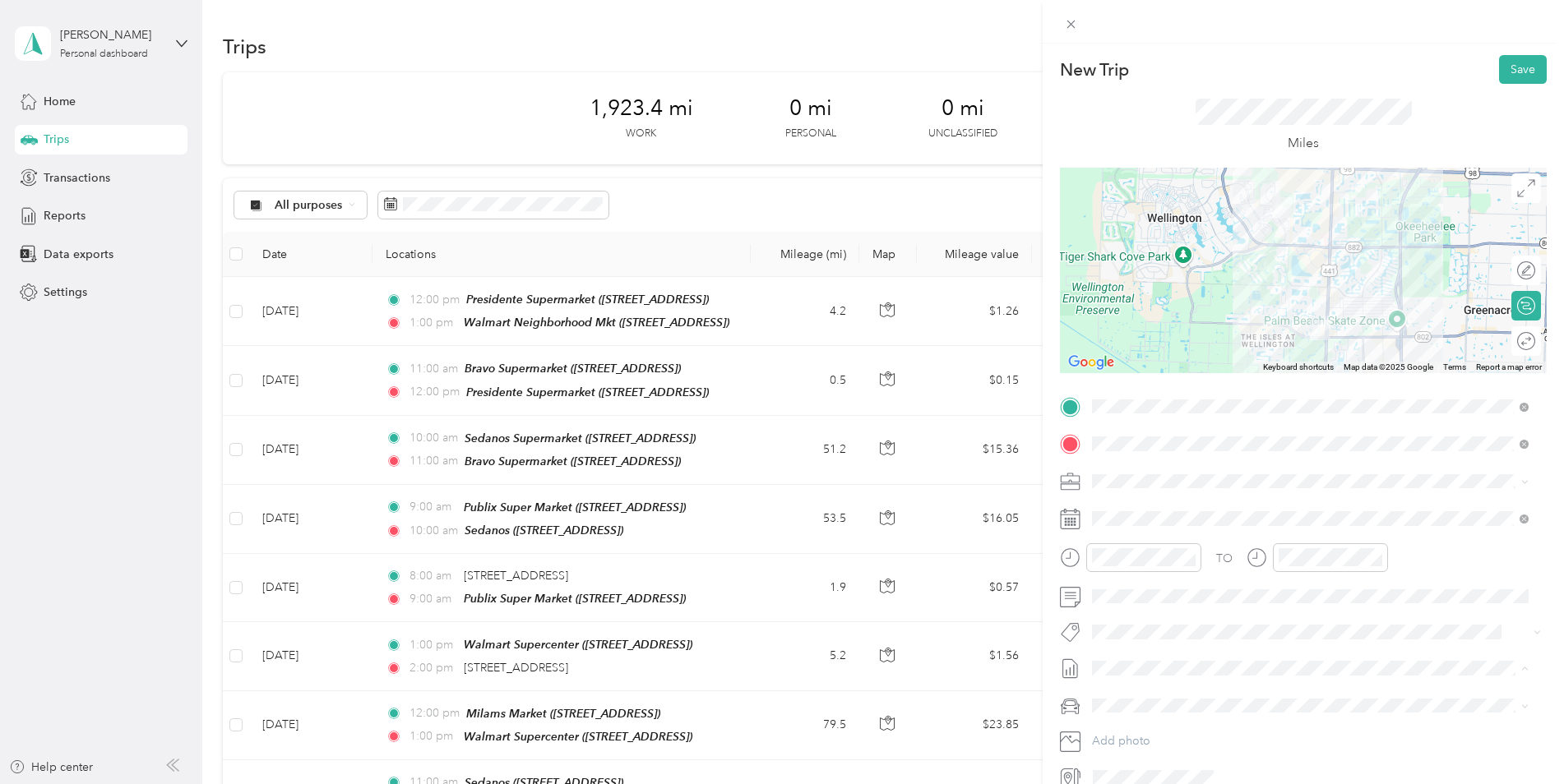 click on "[DATE] - [DATE]" at bounding box center [1133, 722] 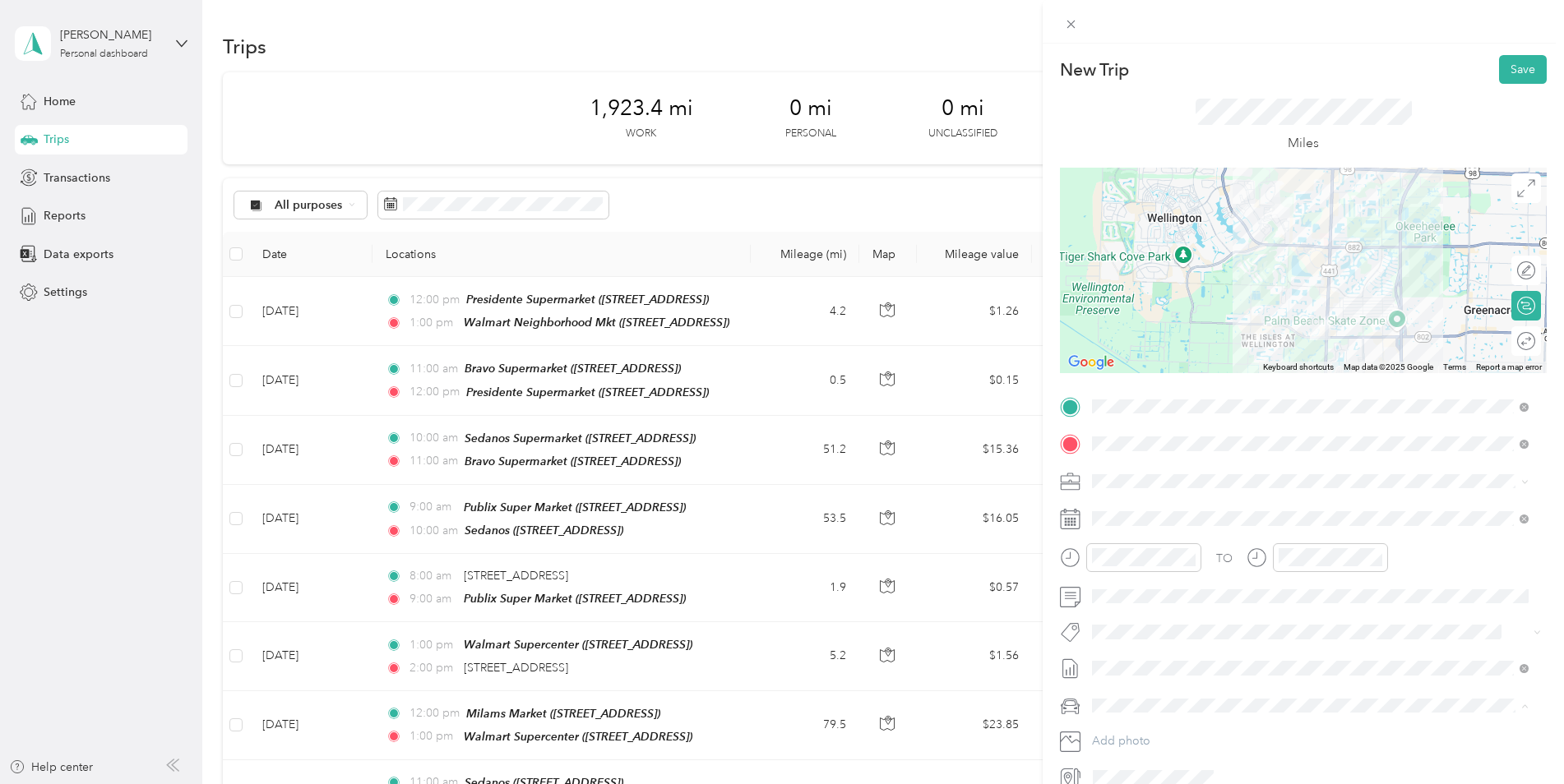 click on "Main cCar" at bounding box center [1310, 734] 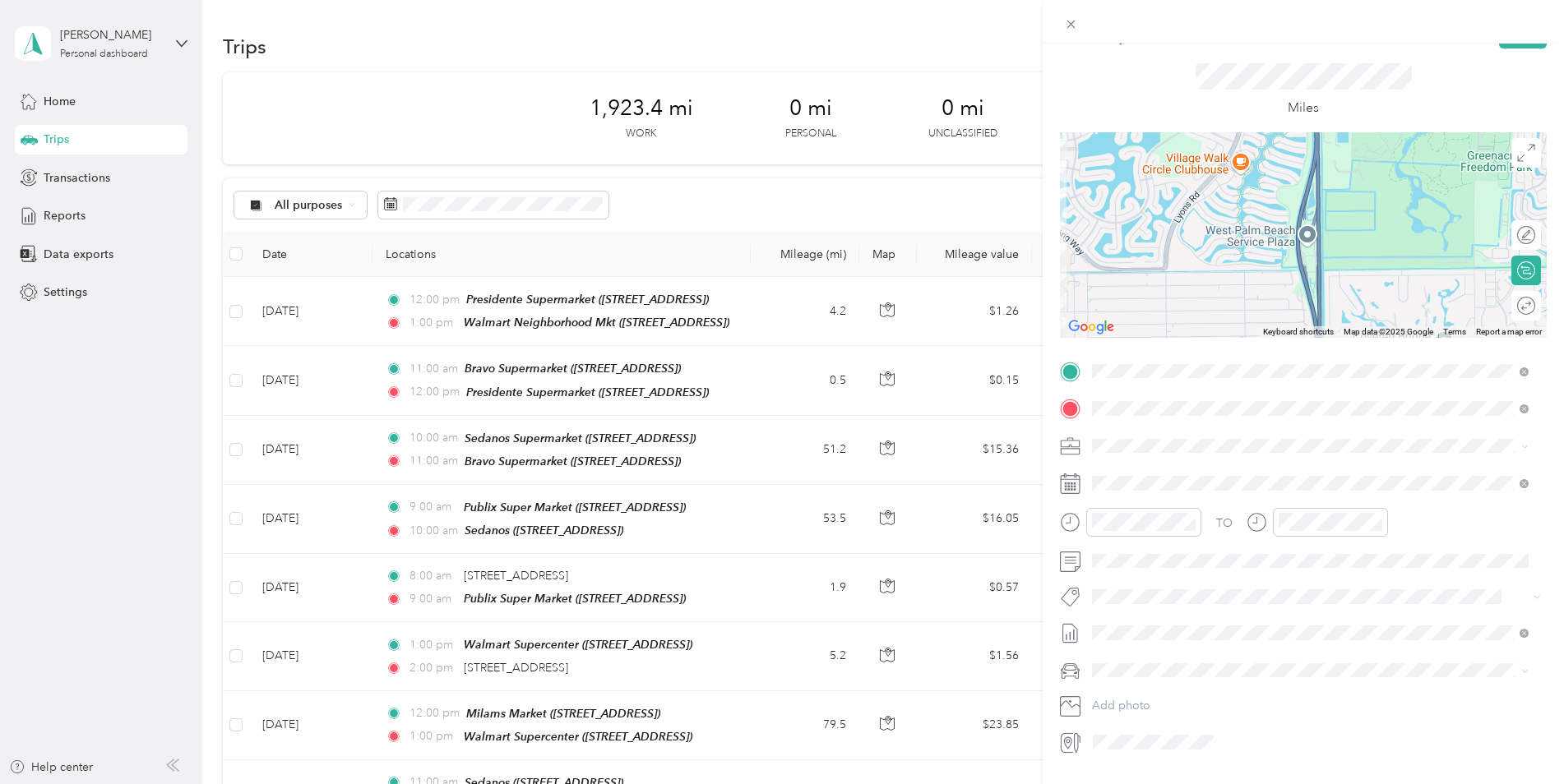 scroll, scrollTop: 0, scrollLeft: 0, axis: both 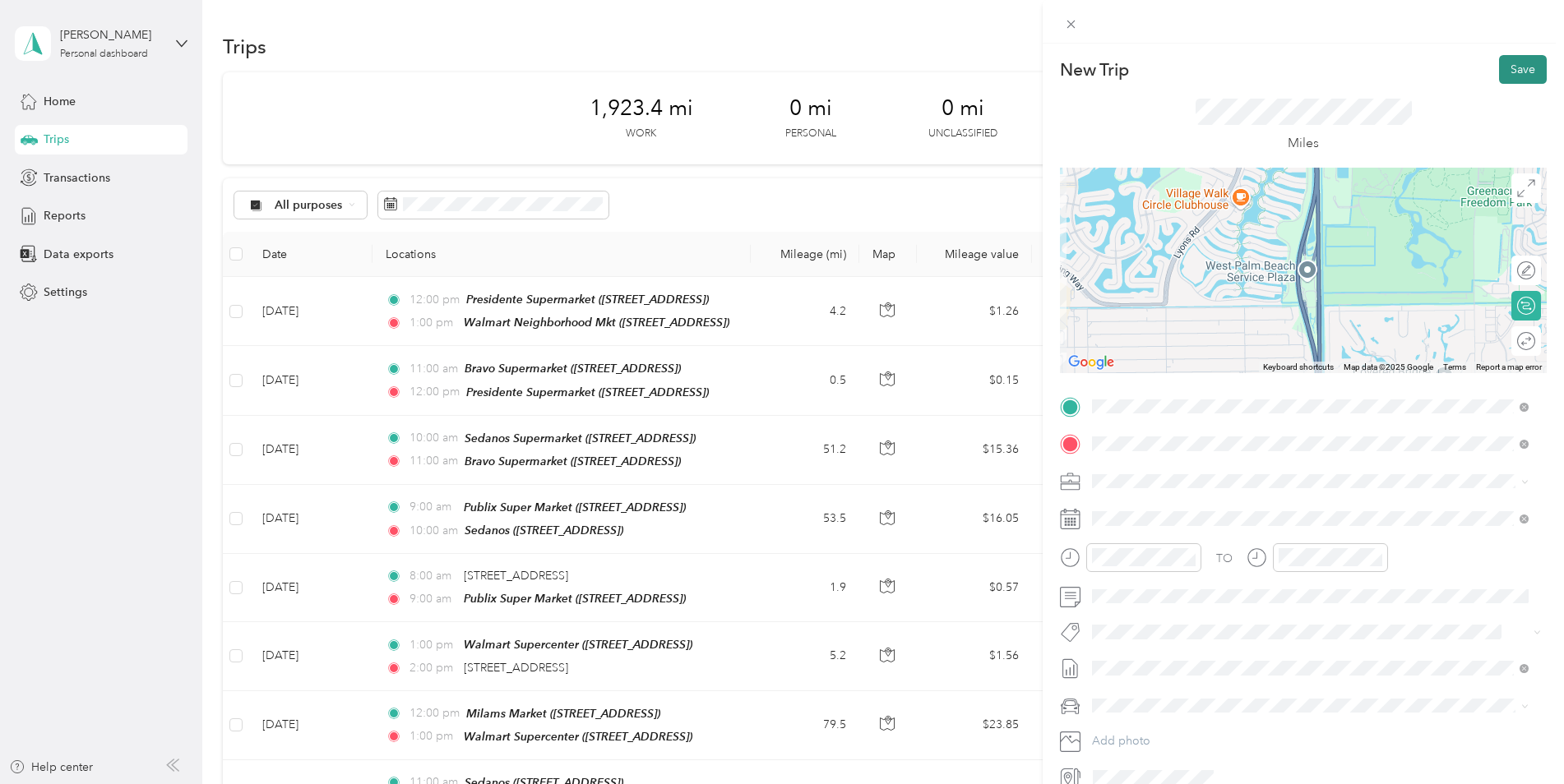 click on "Save" at bounding box center [1523, 69] 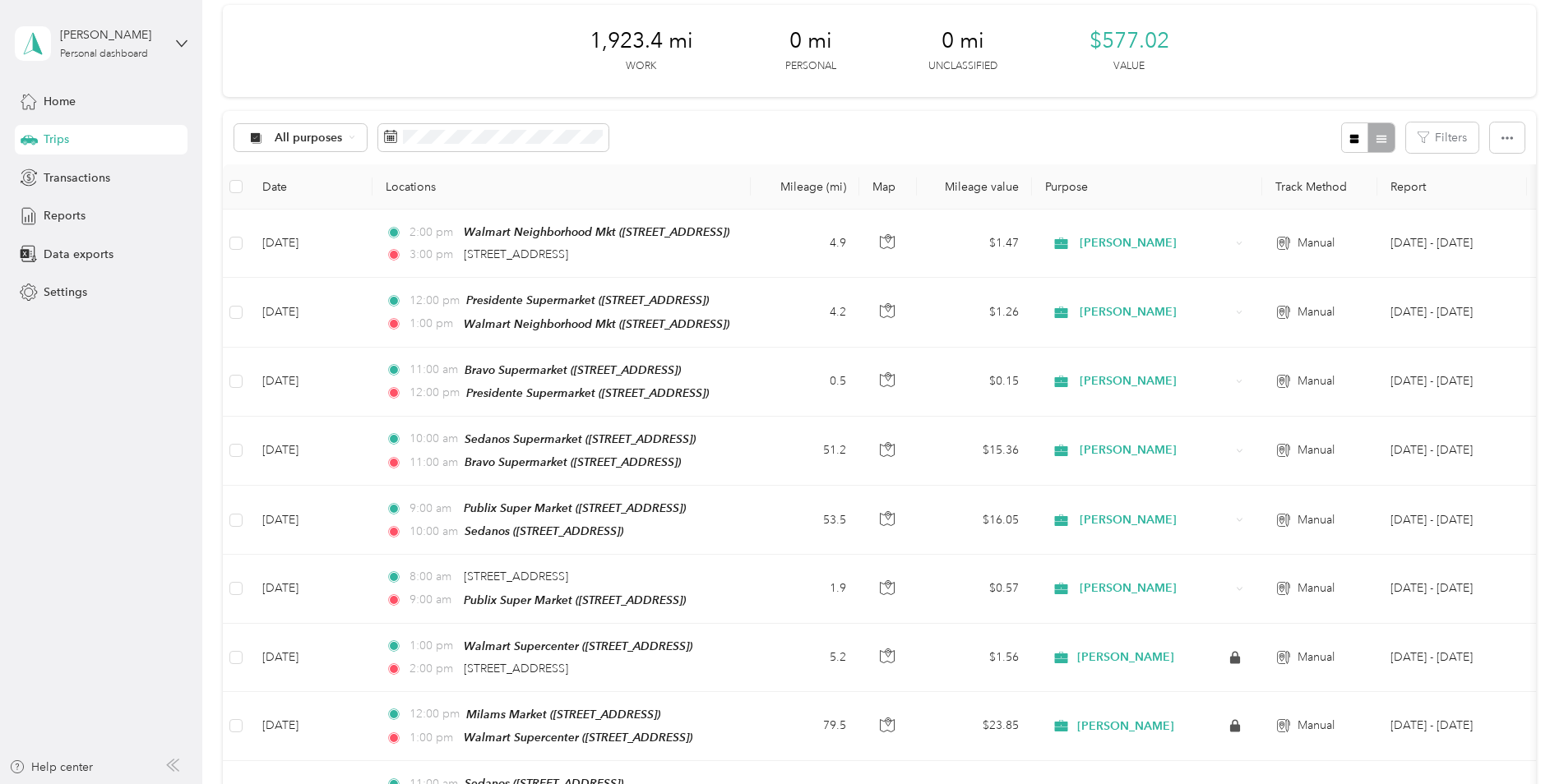 scroll, scrollTop: 0, scrollLeft: 0, axis: both 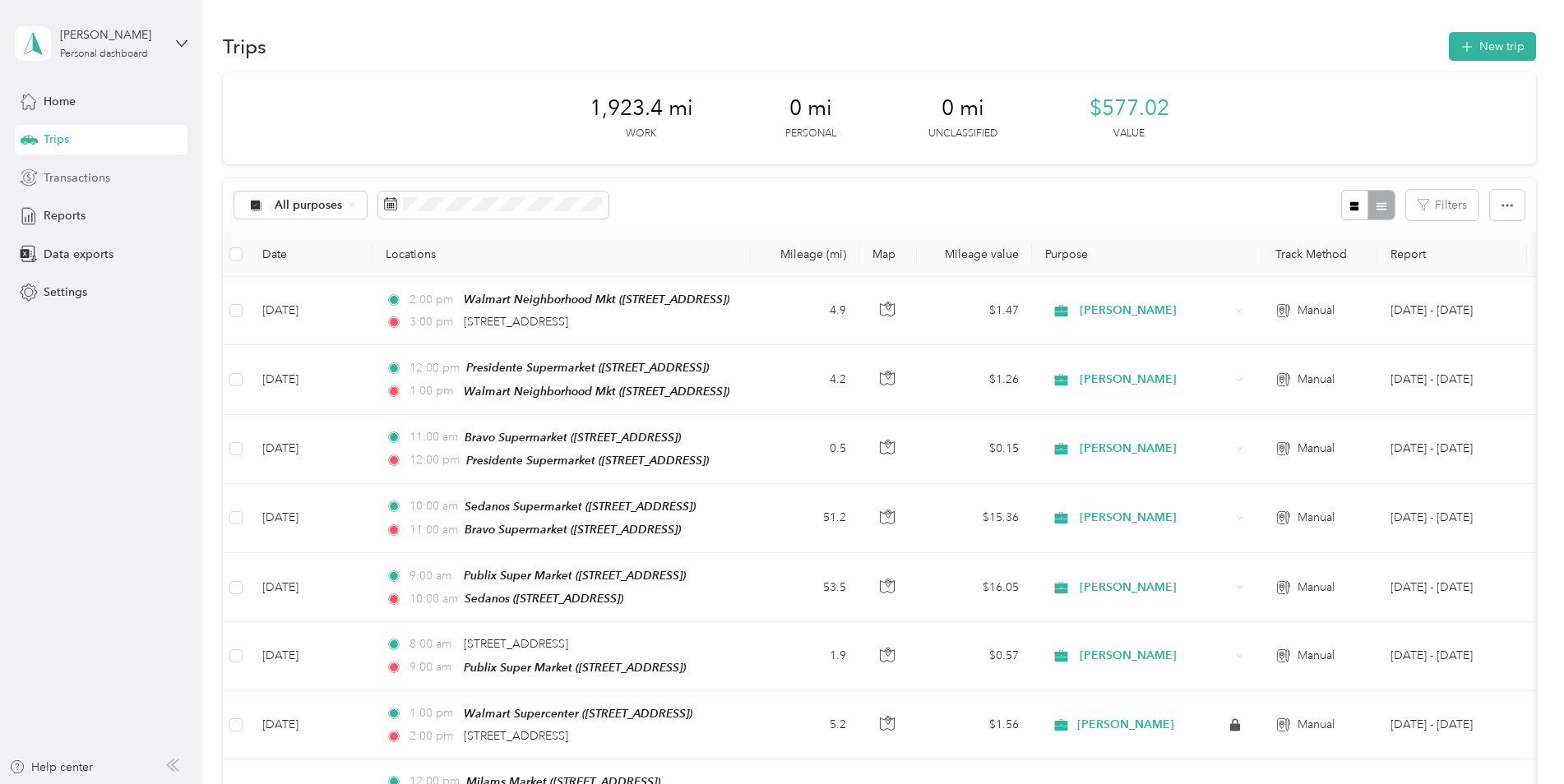 click on "Transactions" at bounding box center [76, 178] 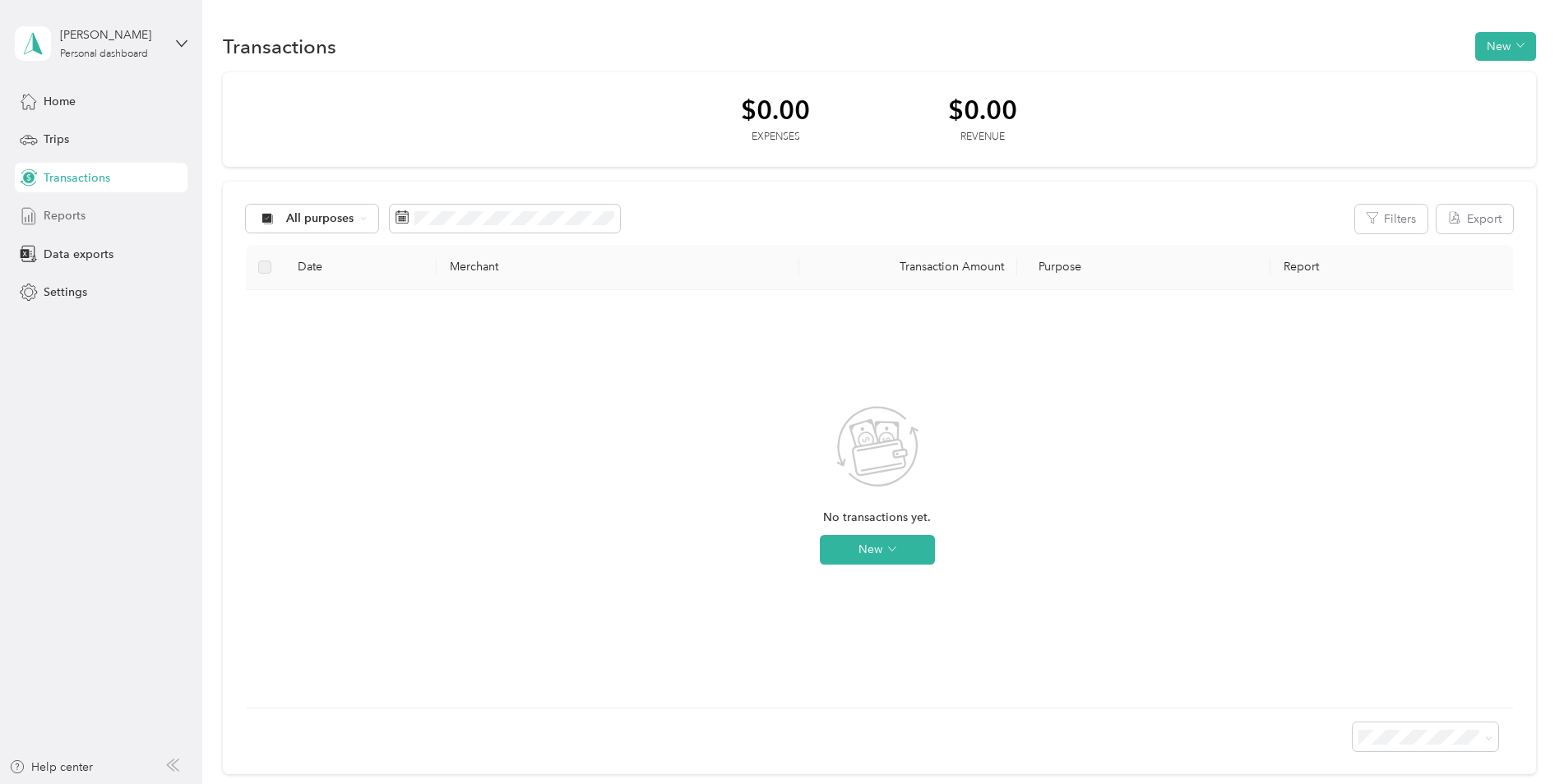 click on "Reports" at bounding box center [64, 215] 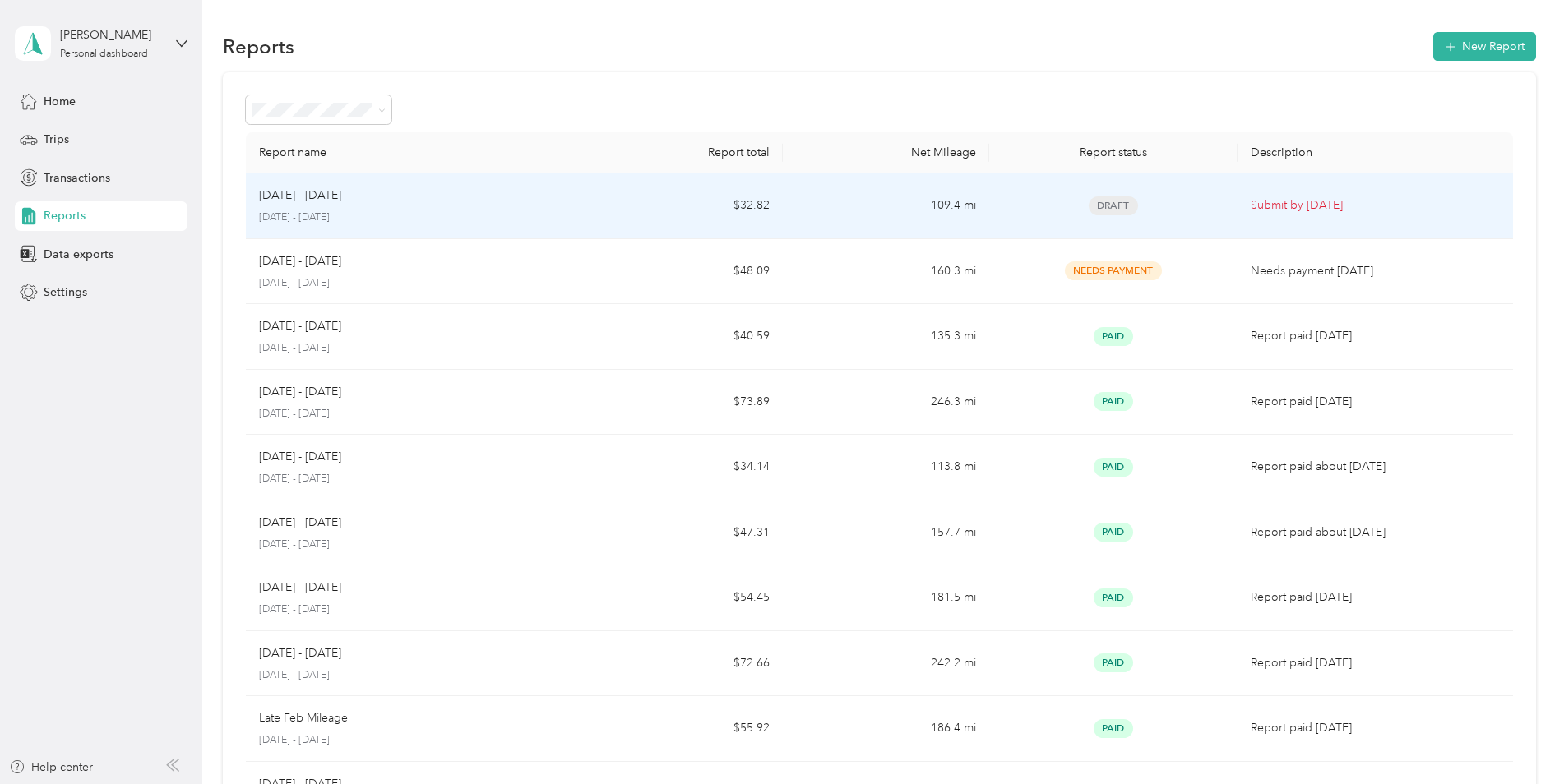 click on "Submit  by   [DATE]" at bounding box center [1375, 205] 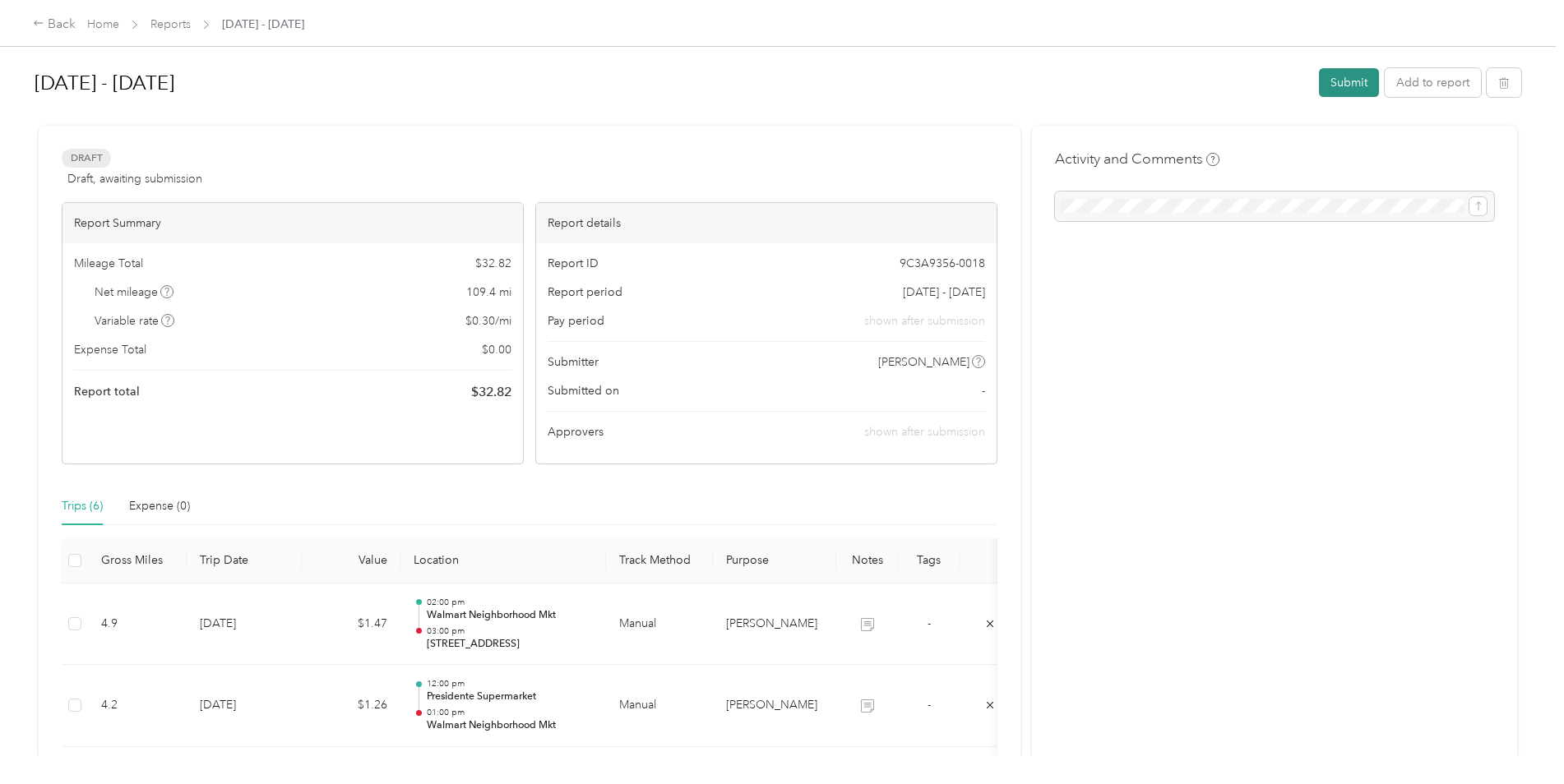 click on "Submit" at bounding box center [1349, 82] 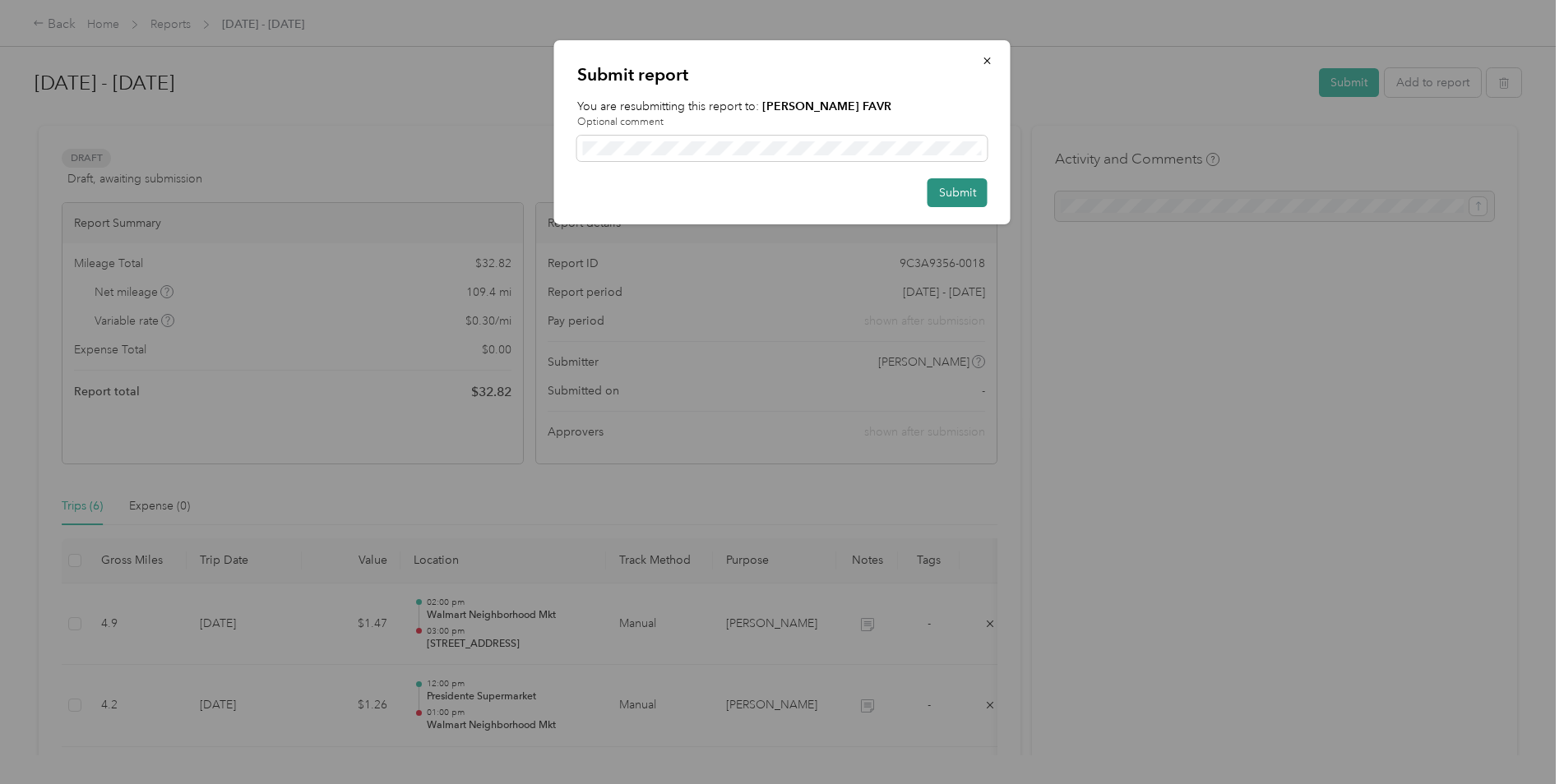 click on "Submit" at bounding box center [957, 192] 